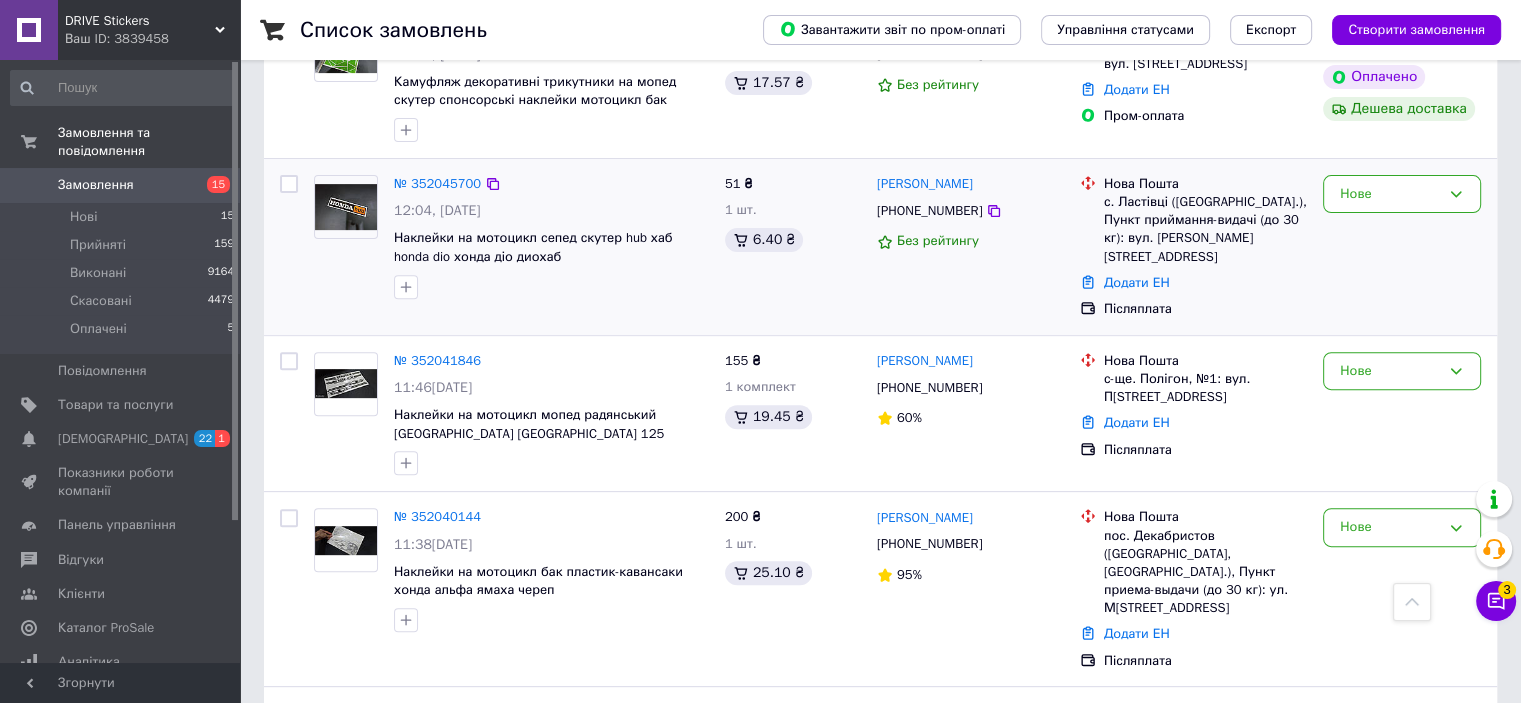 scroll, scrollTop: 700, scrollLeft: 0, axis: vertical 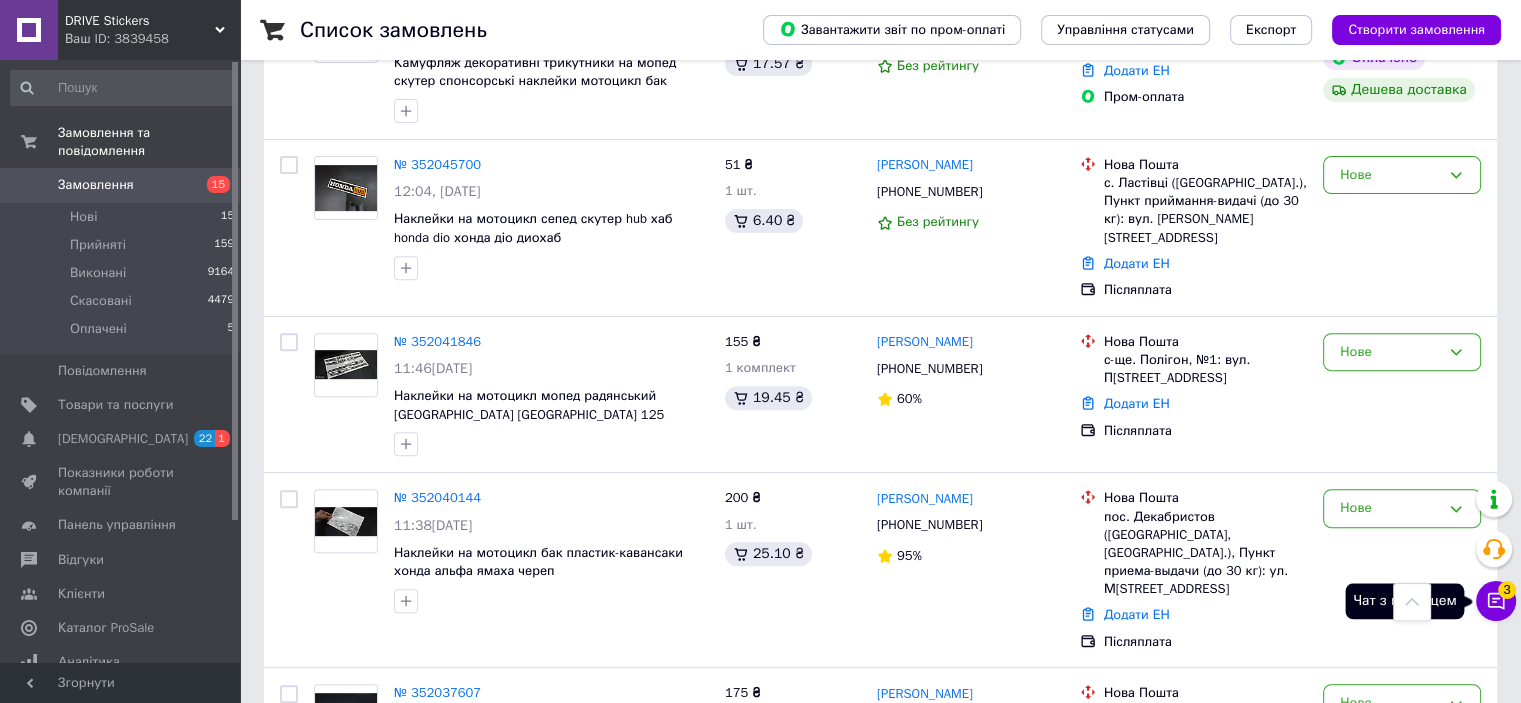 click on "Чат з покупцем 3" at bounding box center [1496, 601] 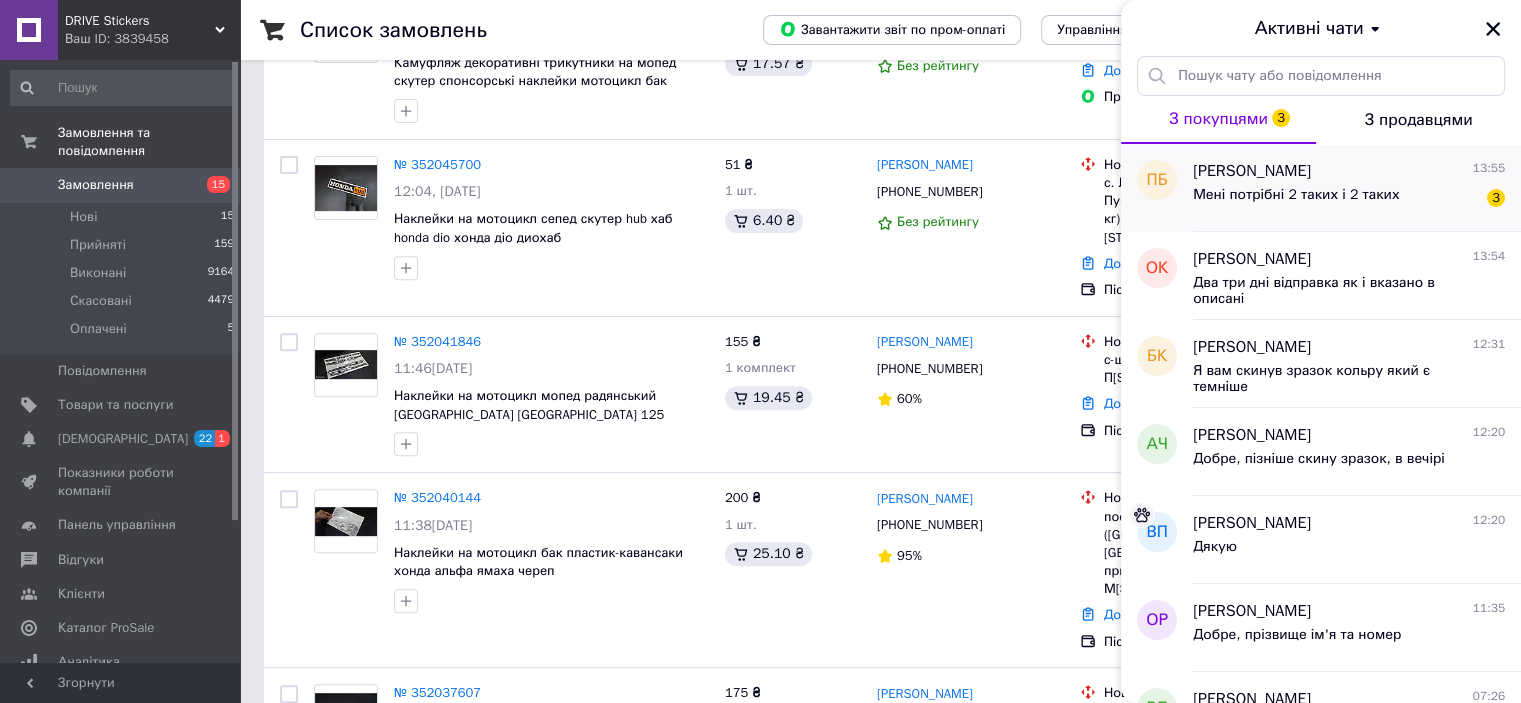 click on "Мені потрібні 2 таких і 2 таких" at bounding box center [1296, 201] 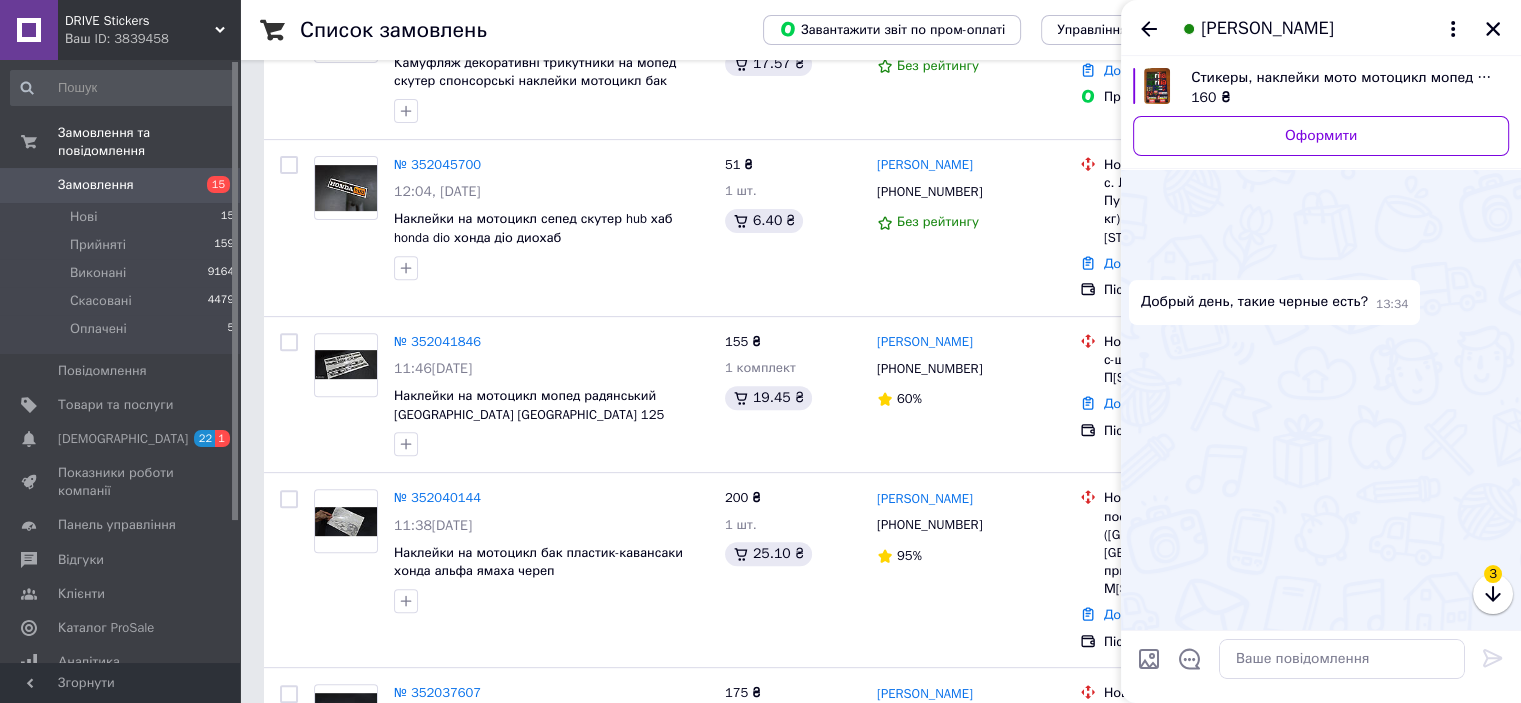 scroll, scrollTop: 541, scrollLeft: 0, axis: vertical 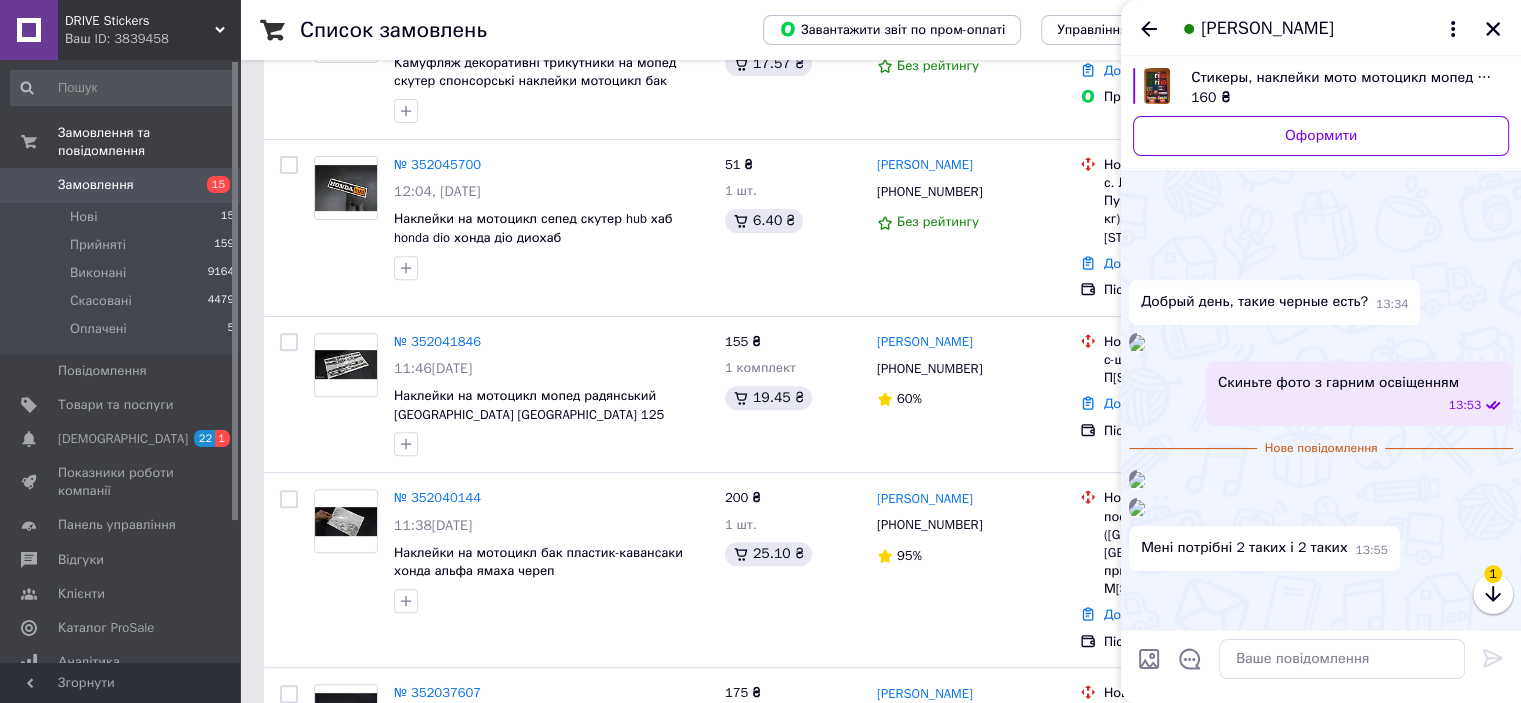 click at bounding box center (1137, 480) 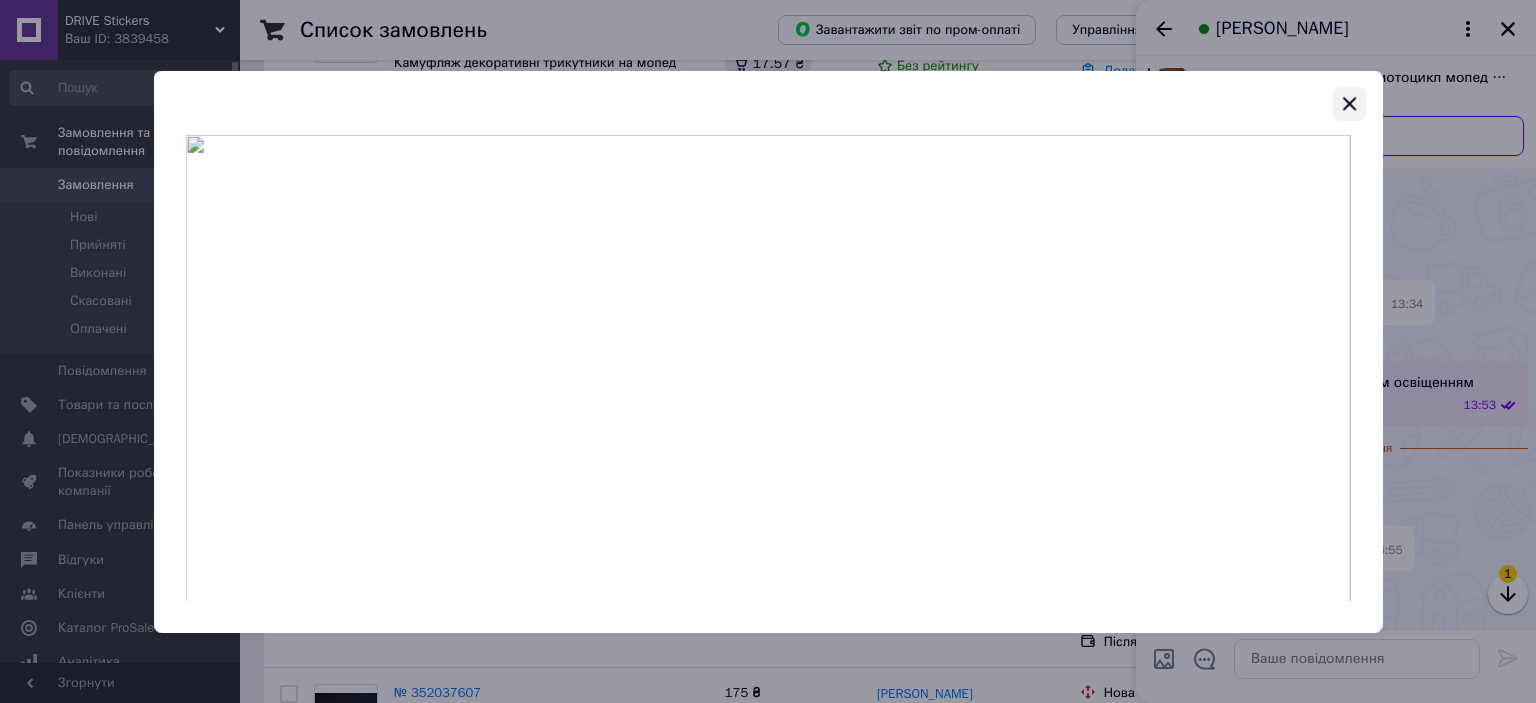 click 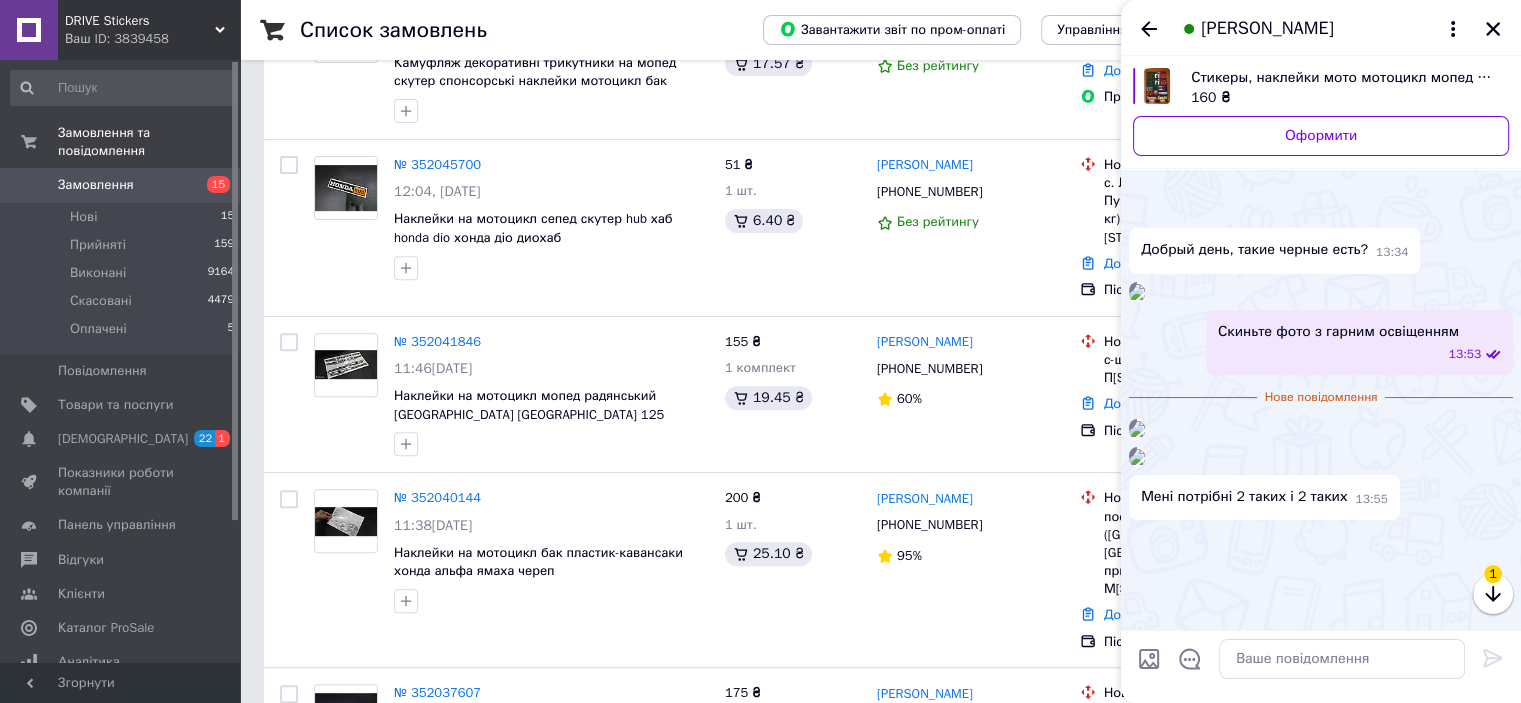 scroll, scrollTop: 590, scrollLeft: 0, axis: vertical 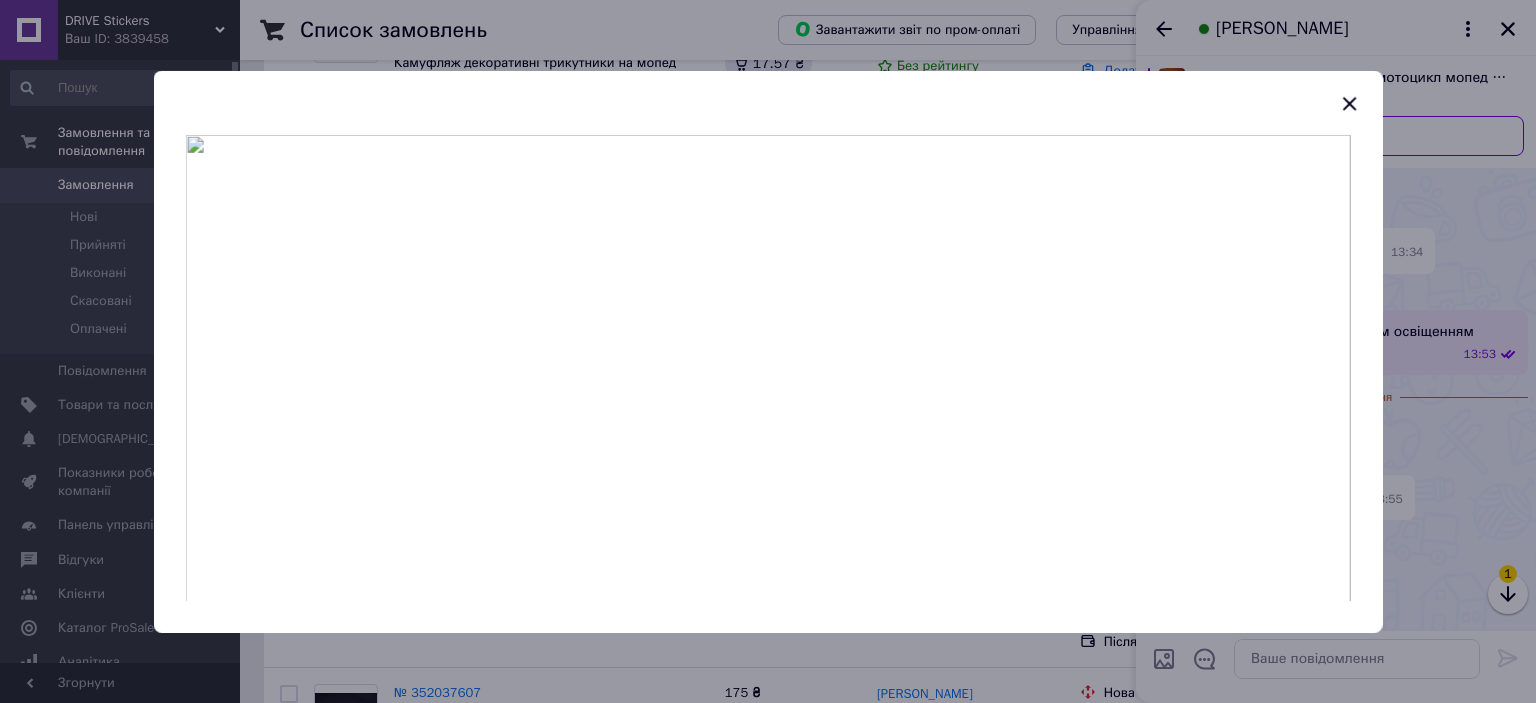click at bounding box center (768, 351) 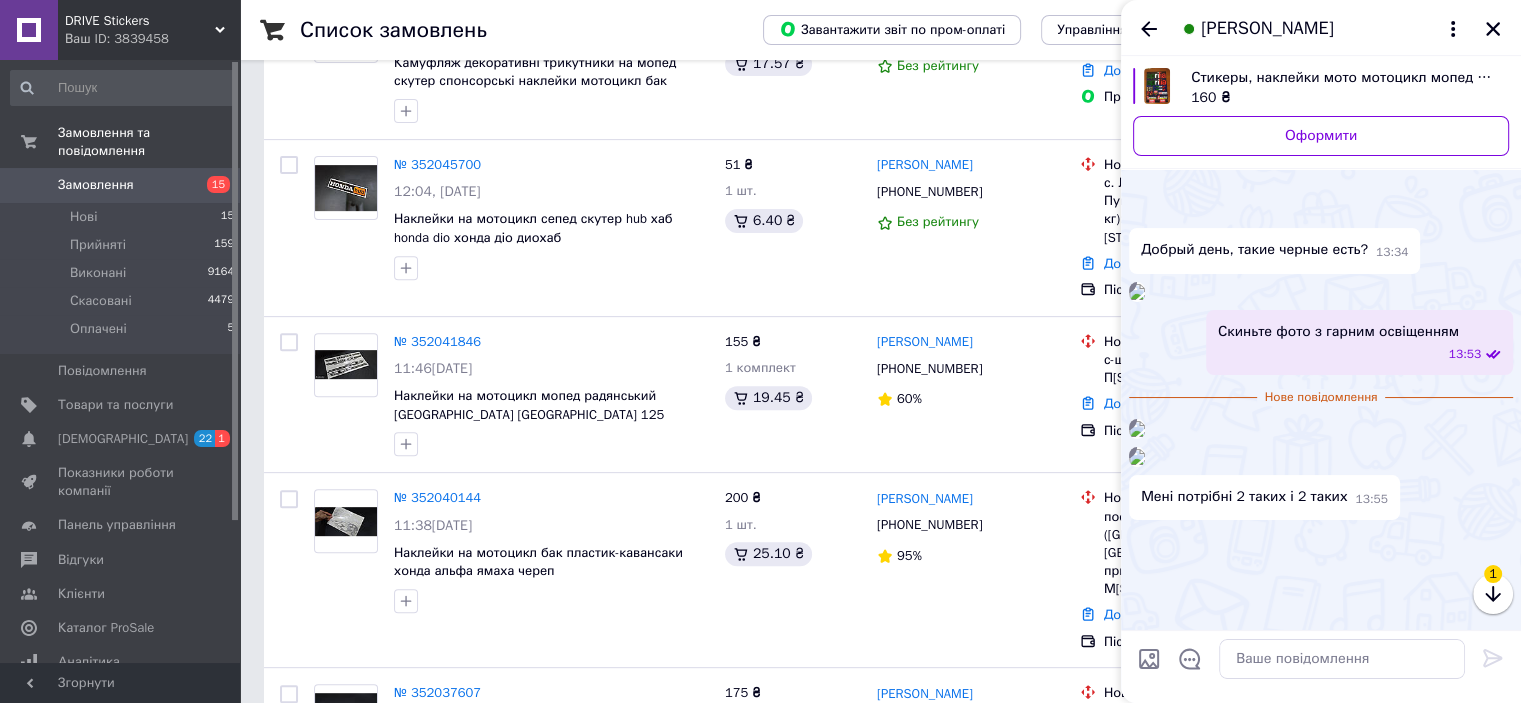 click at bounding box center [1137, 429] 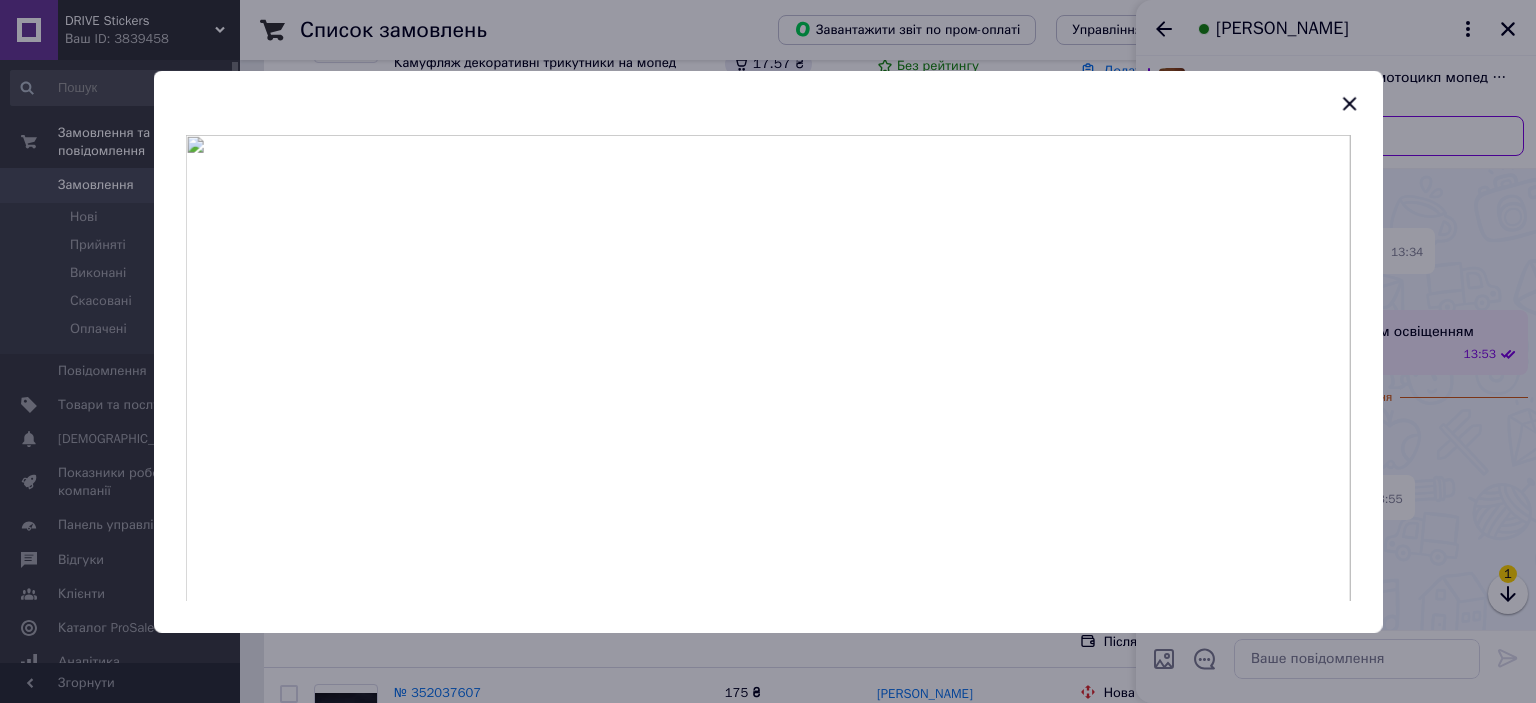 click at bounding box center (768, 351) 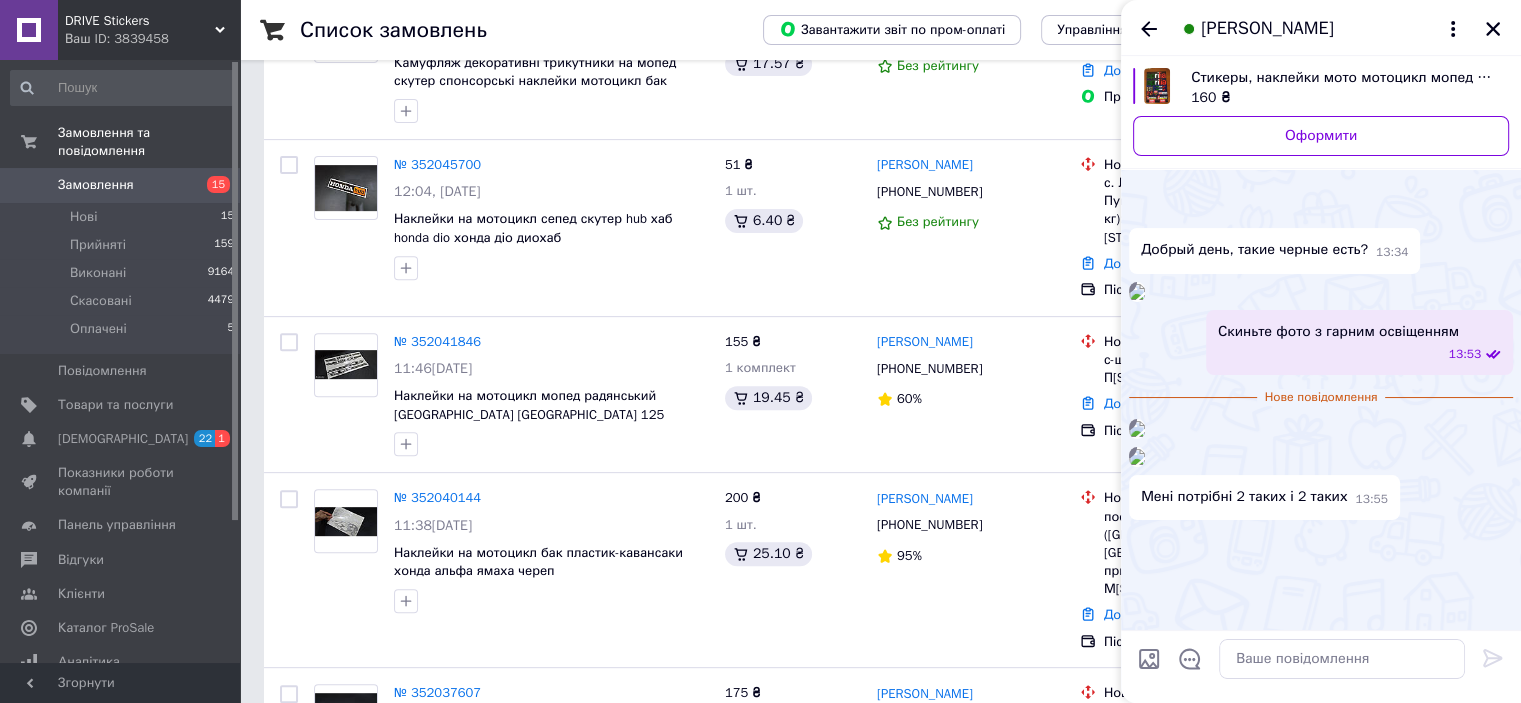 scroll, scrollTop: 660, scrollLeft: 0, axis: vertical 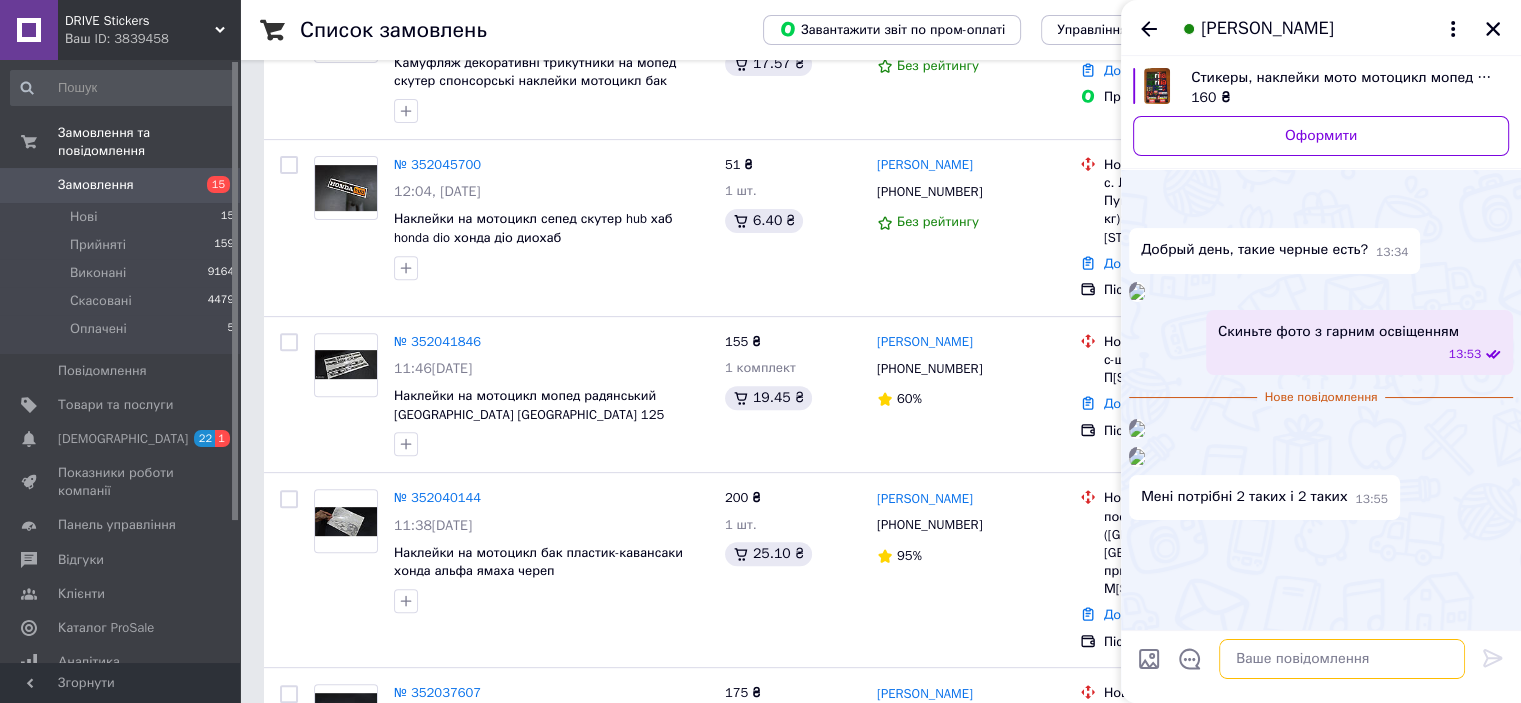 click at bounding box center [1342, 659] 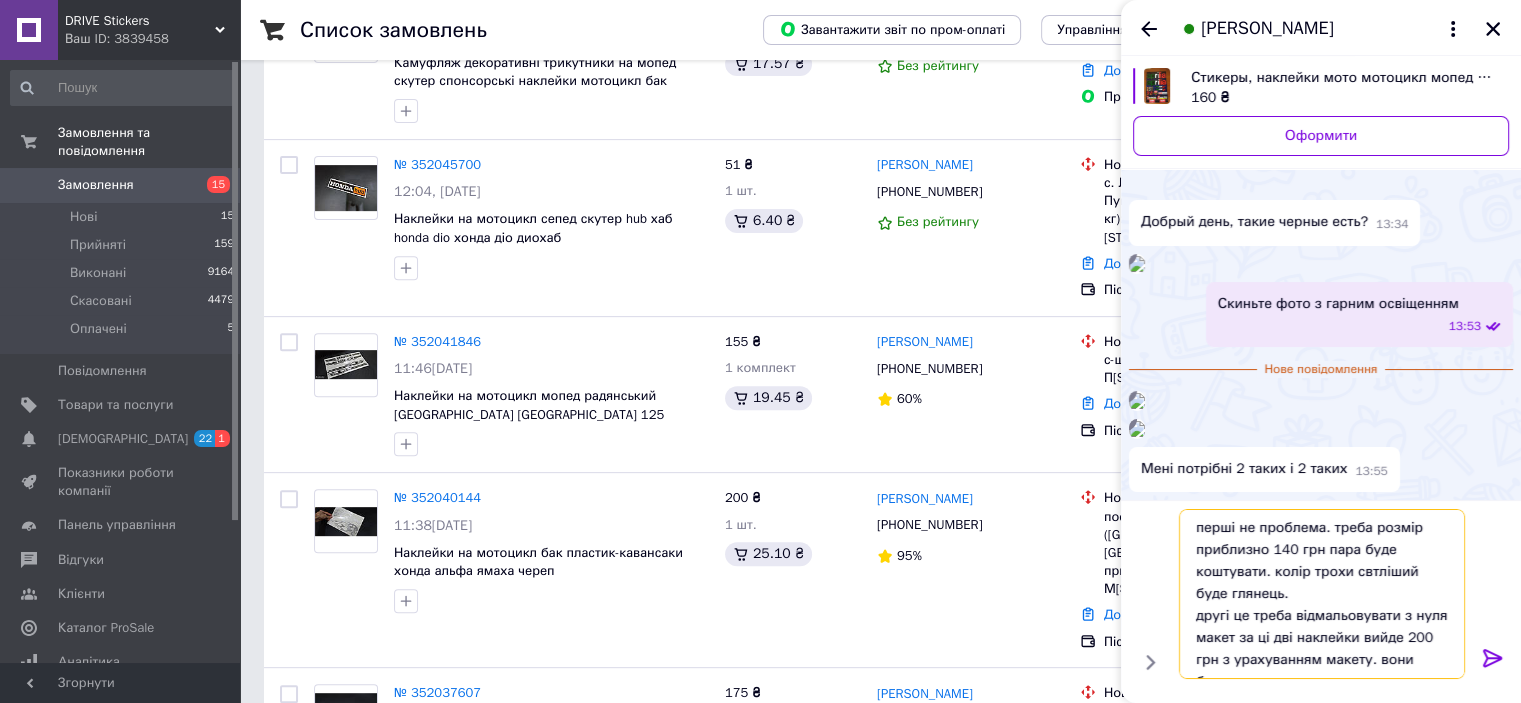 scroll, scrollTop: 13, scrollLeft: 0, axis: vertical 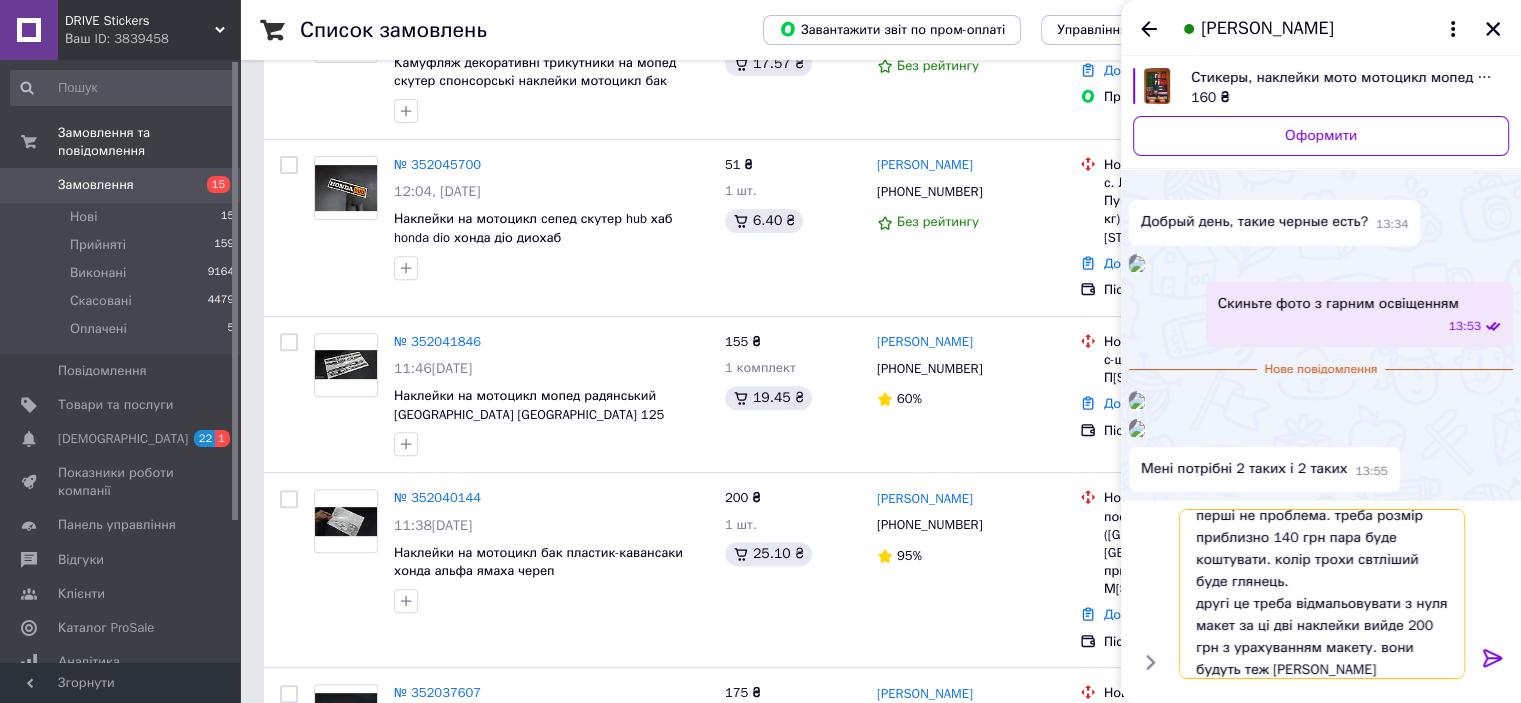 type on "перші не проблема. треба розмір приблизно 140 грн пара буде коштувати. колір трохи свтліший буде глянець.
другі це треба відмальовувати з нуля макет за ці дві наклейки вийде 200 грн з урахуванням макету. вони будуть теж глянцеві" 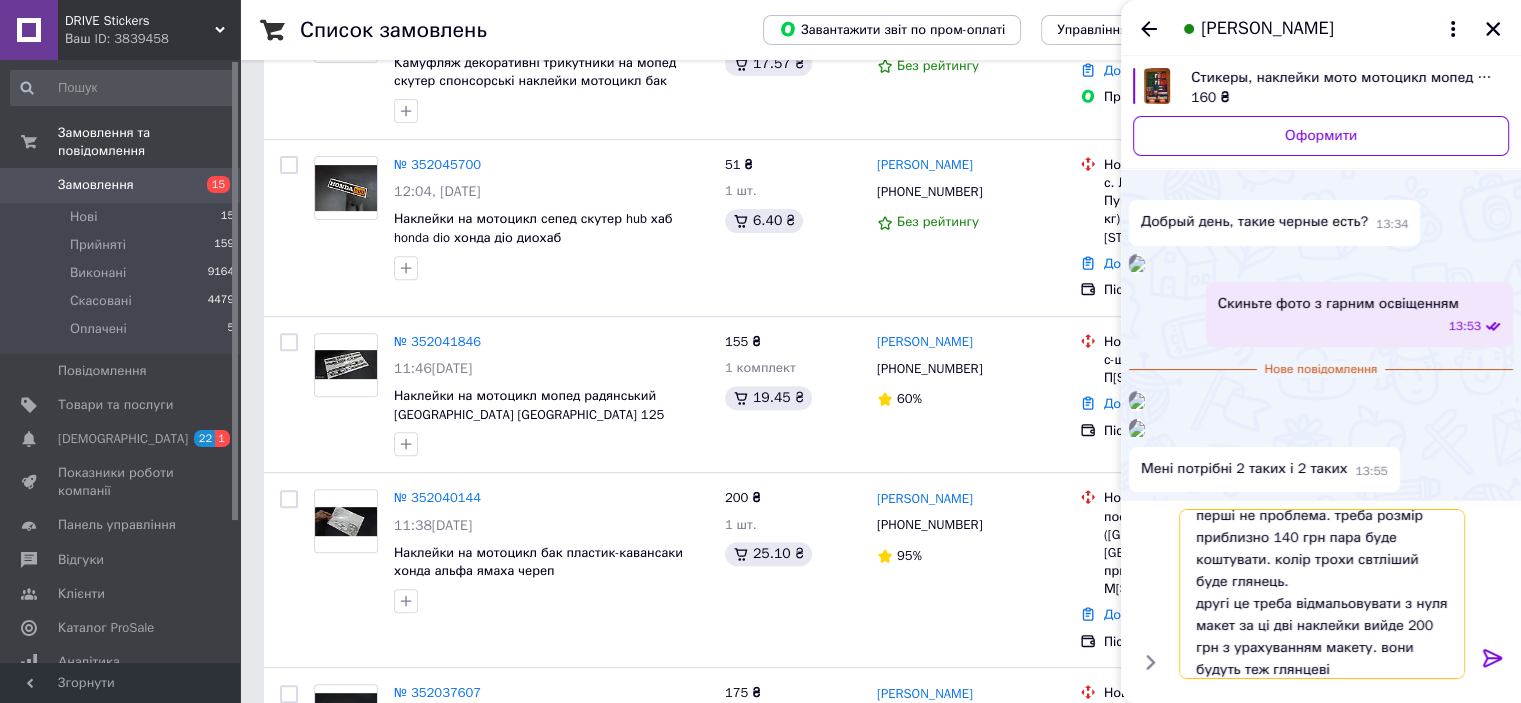 type 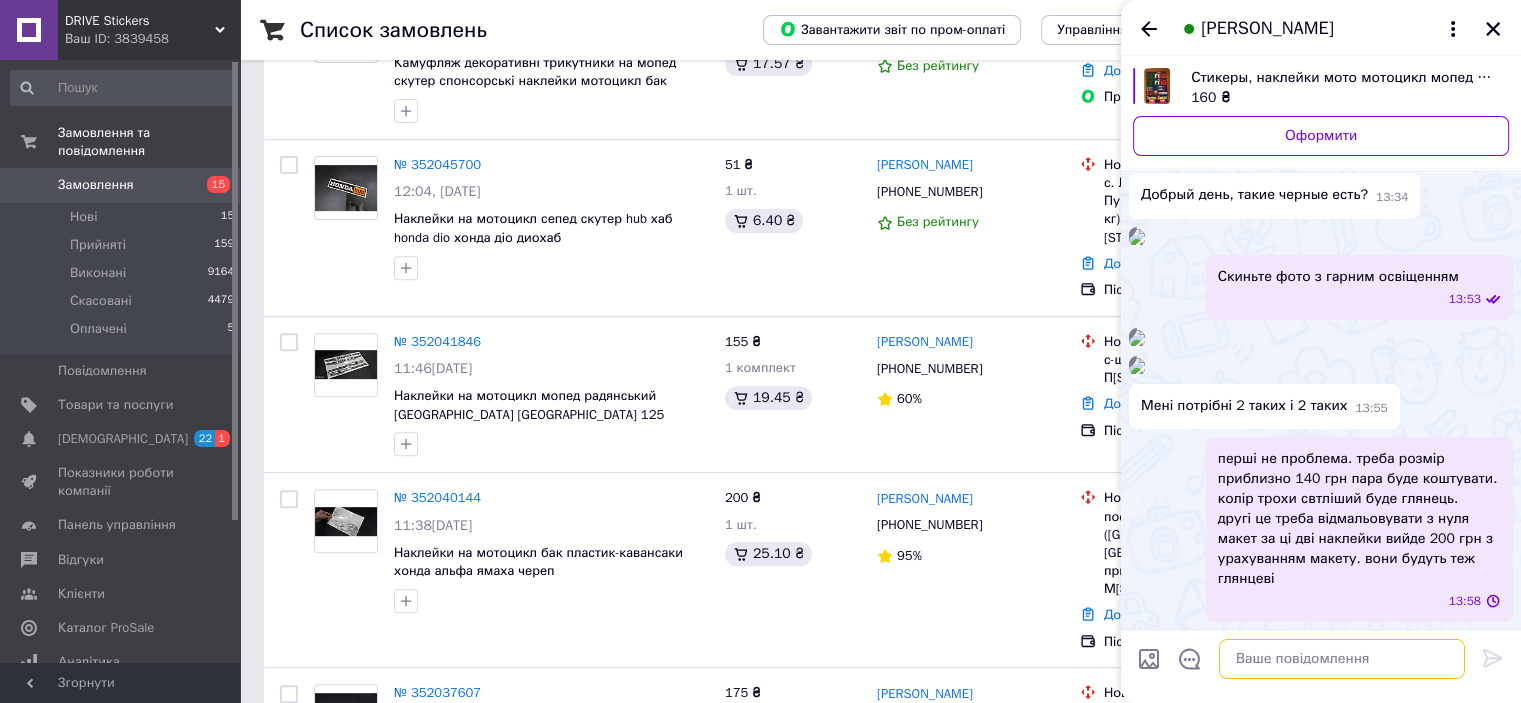 scroll, scrollTop: 0, scrollLeft: 0, axis: both 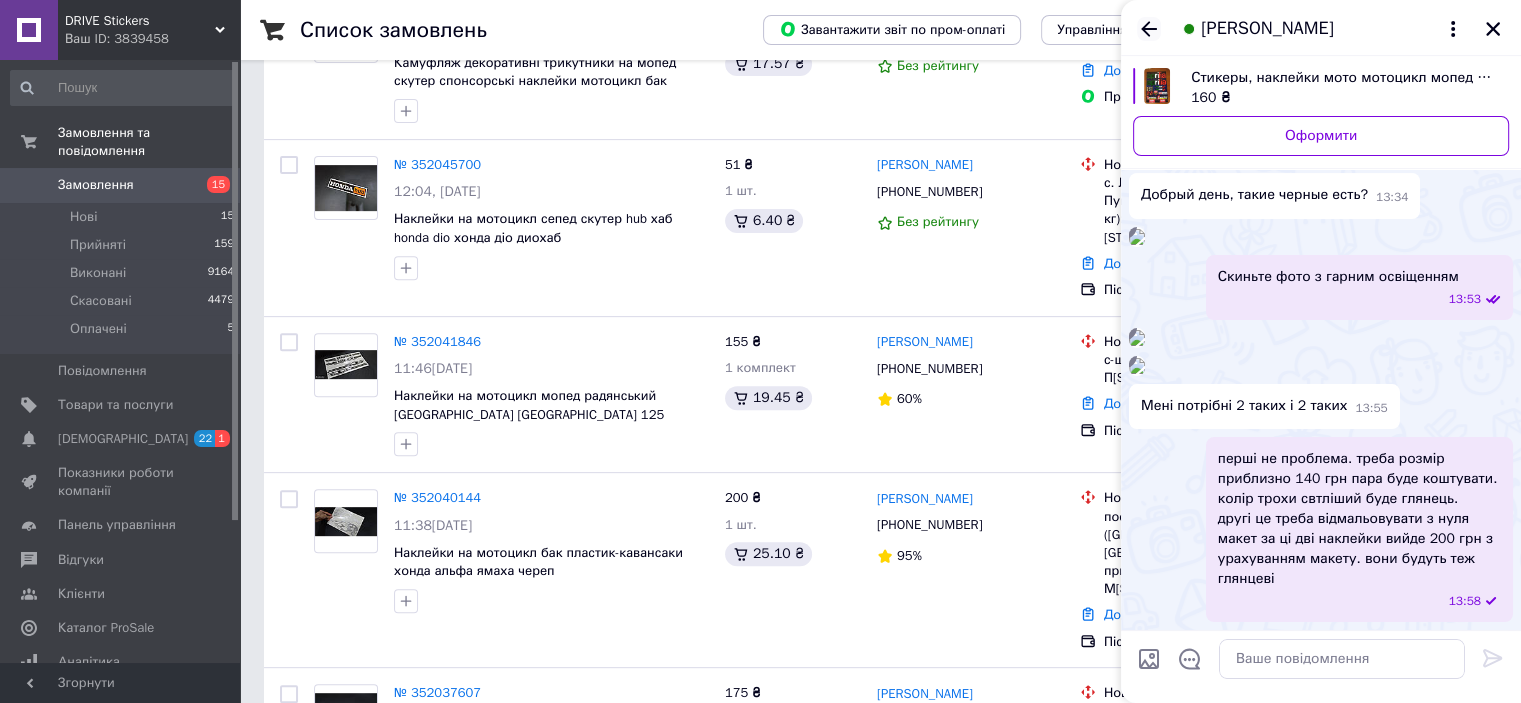 click 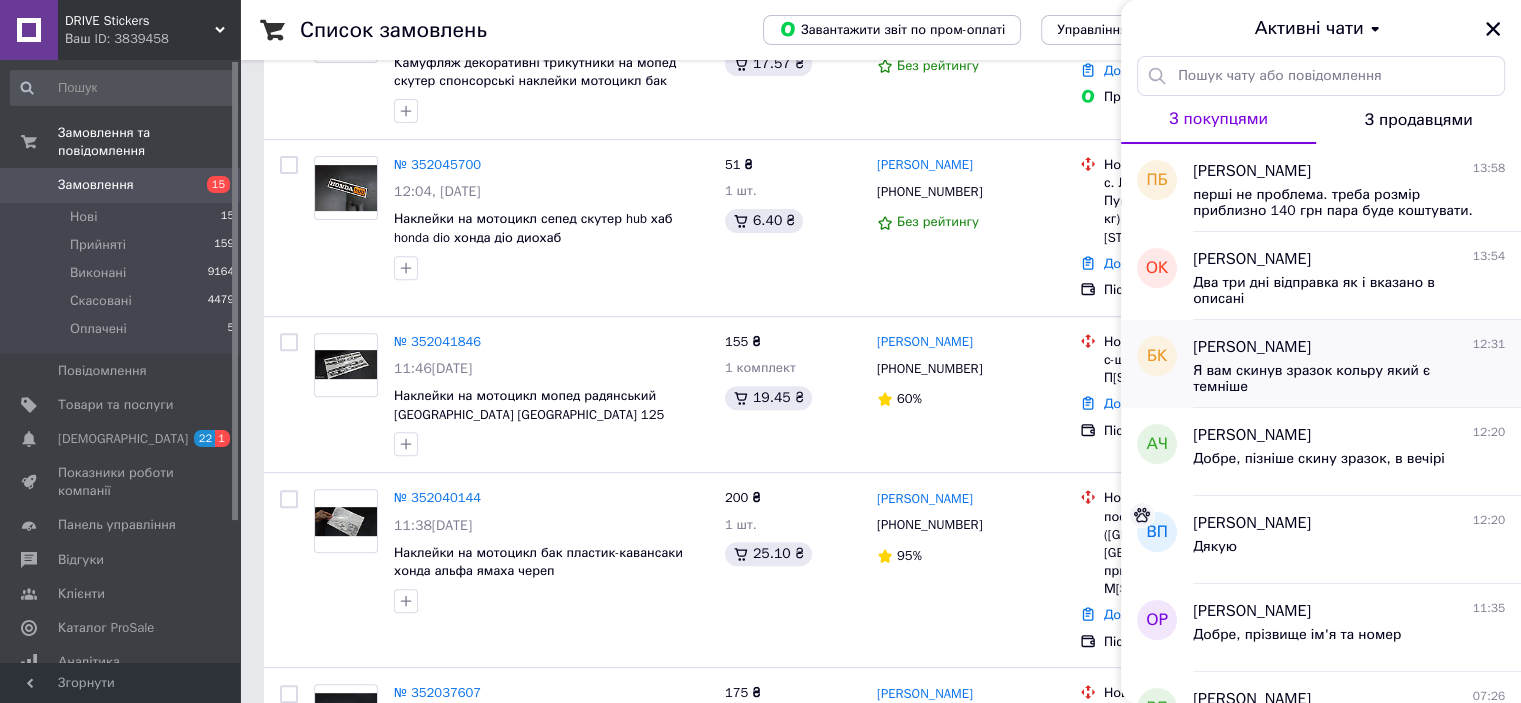 click on "Я вам скинув зразок кольру який є темніше" at bounding box center (1335, 379) 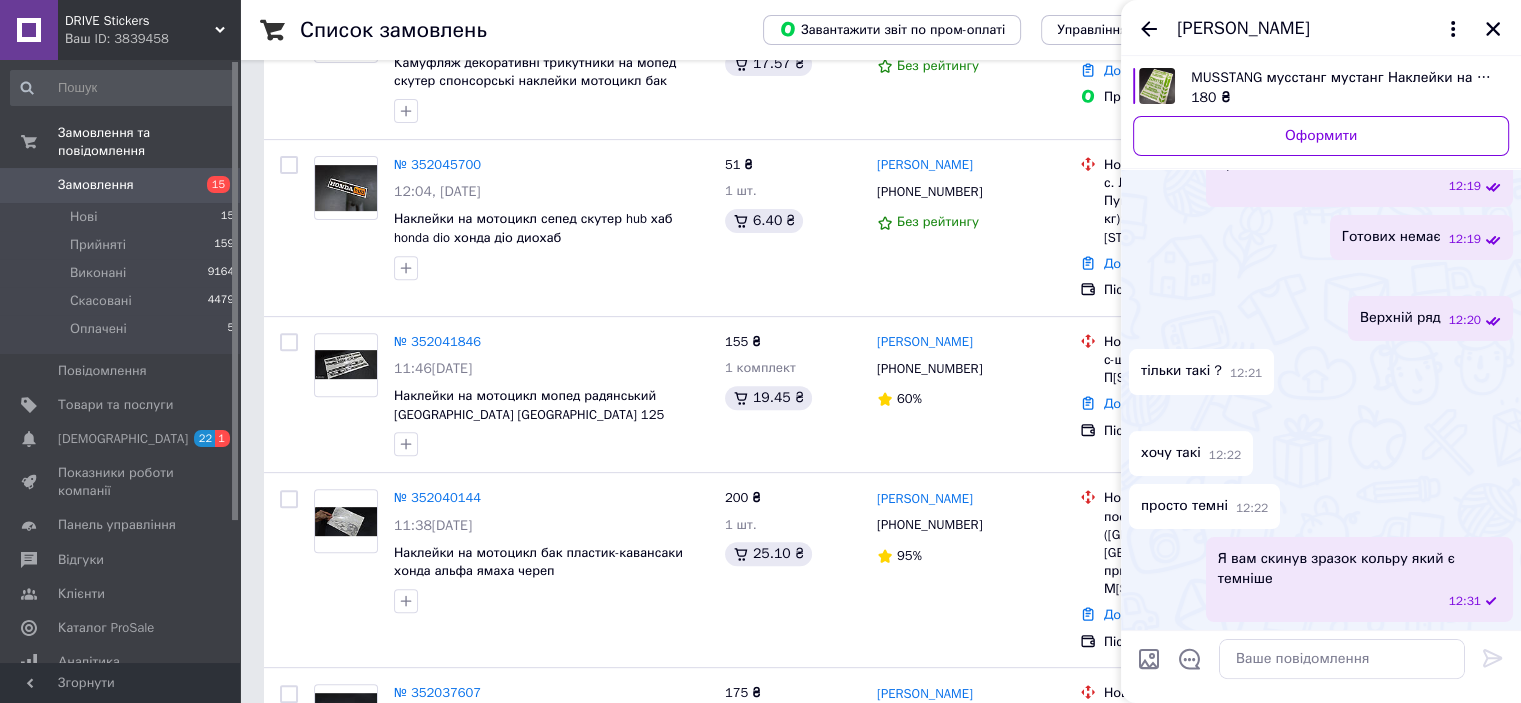 scroll, scrollTop: 809, scrollLeft: 0, axis: vertical 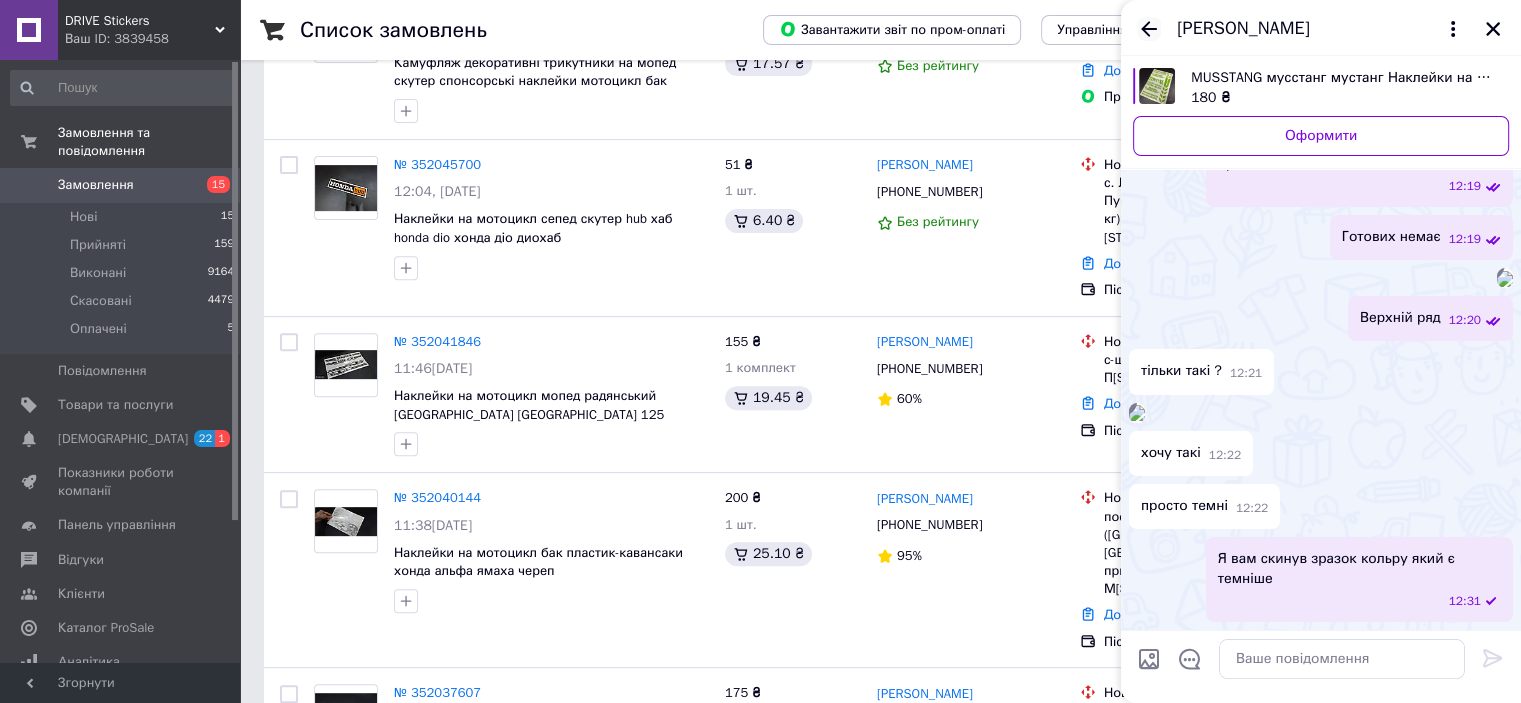click 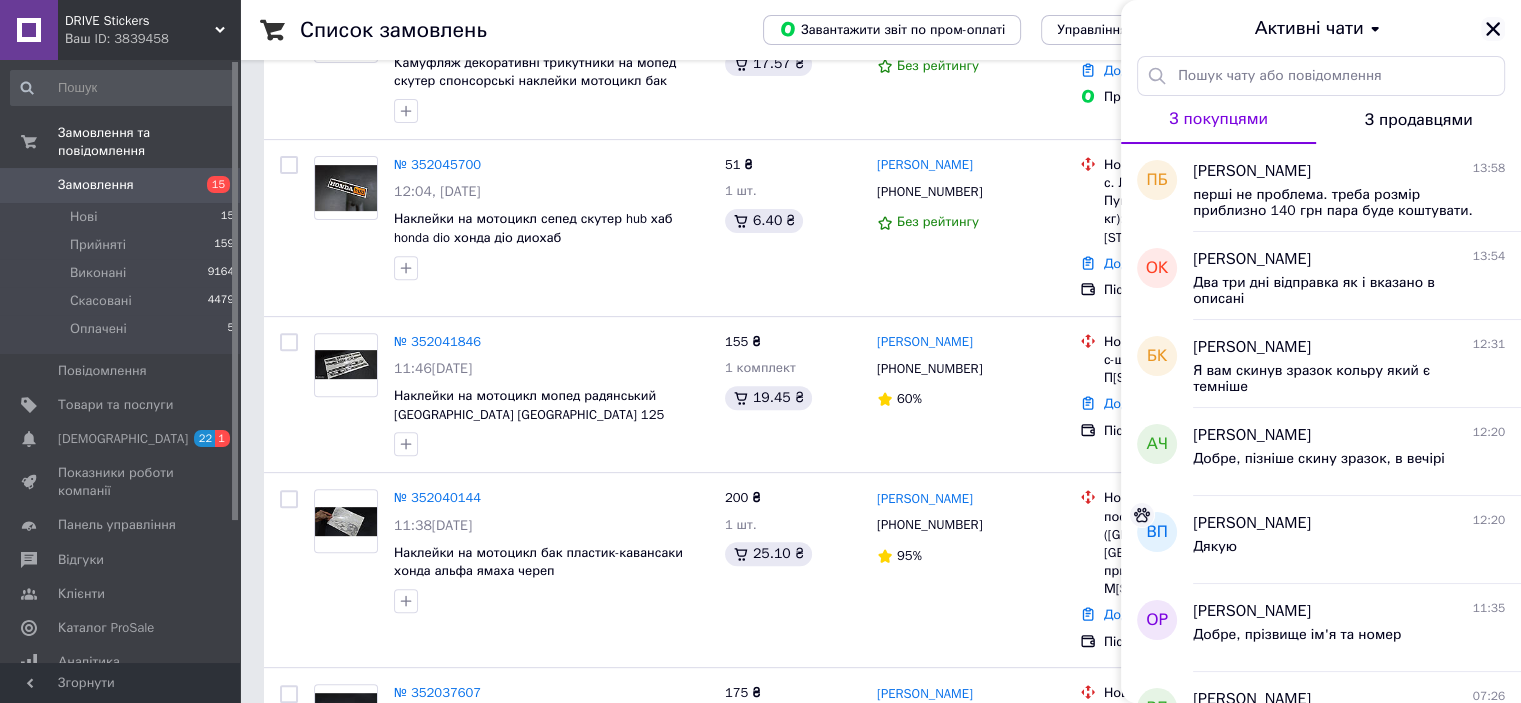 click 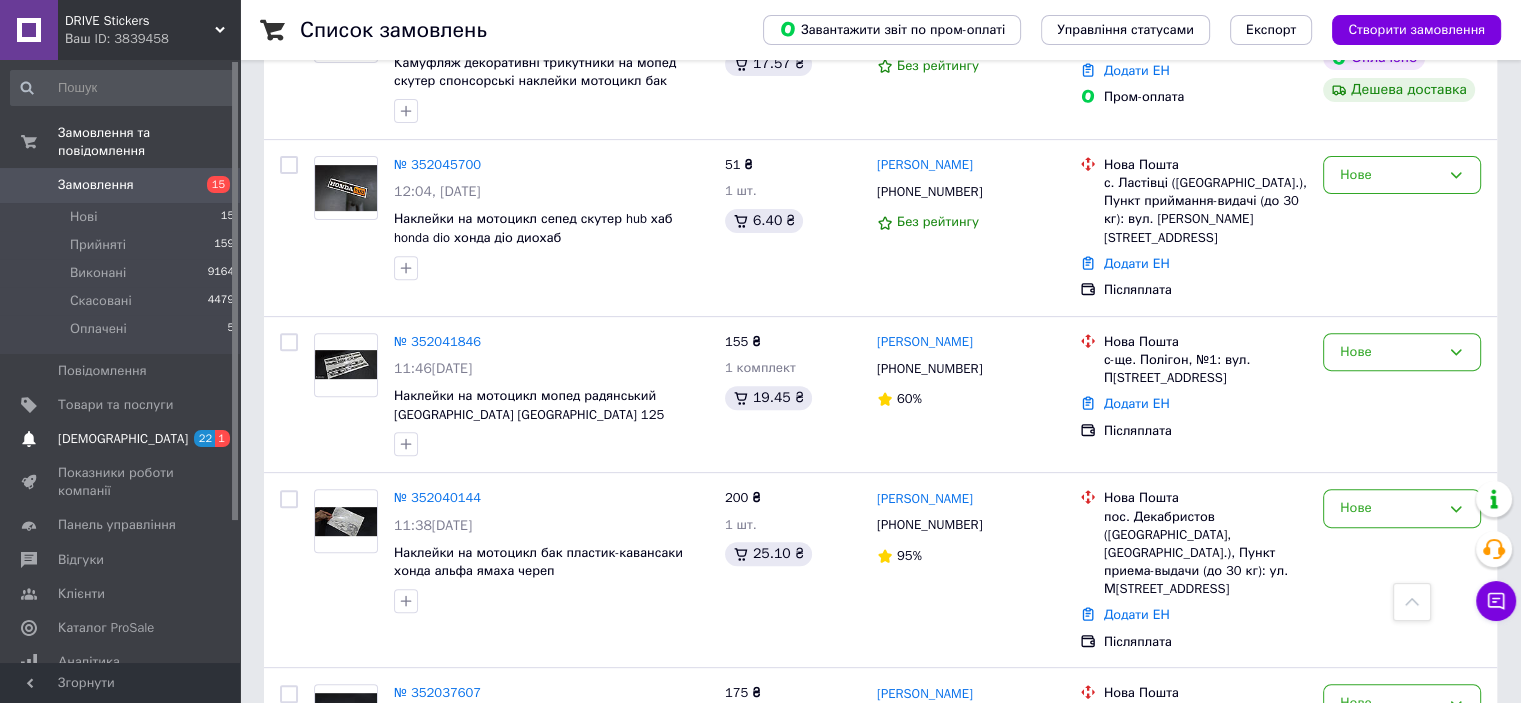 click on "[DEMOGRAPHIC_DATA]" at bounding box center [123, 439] 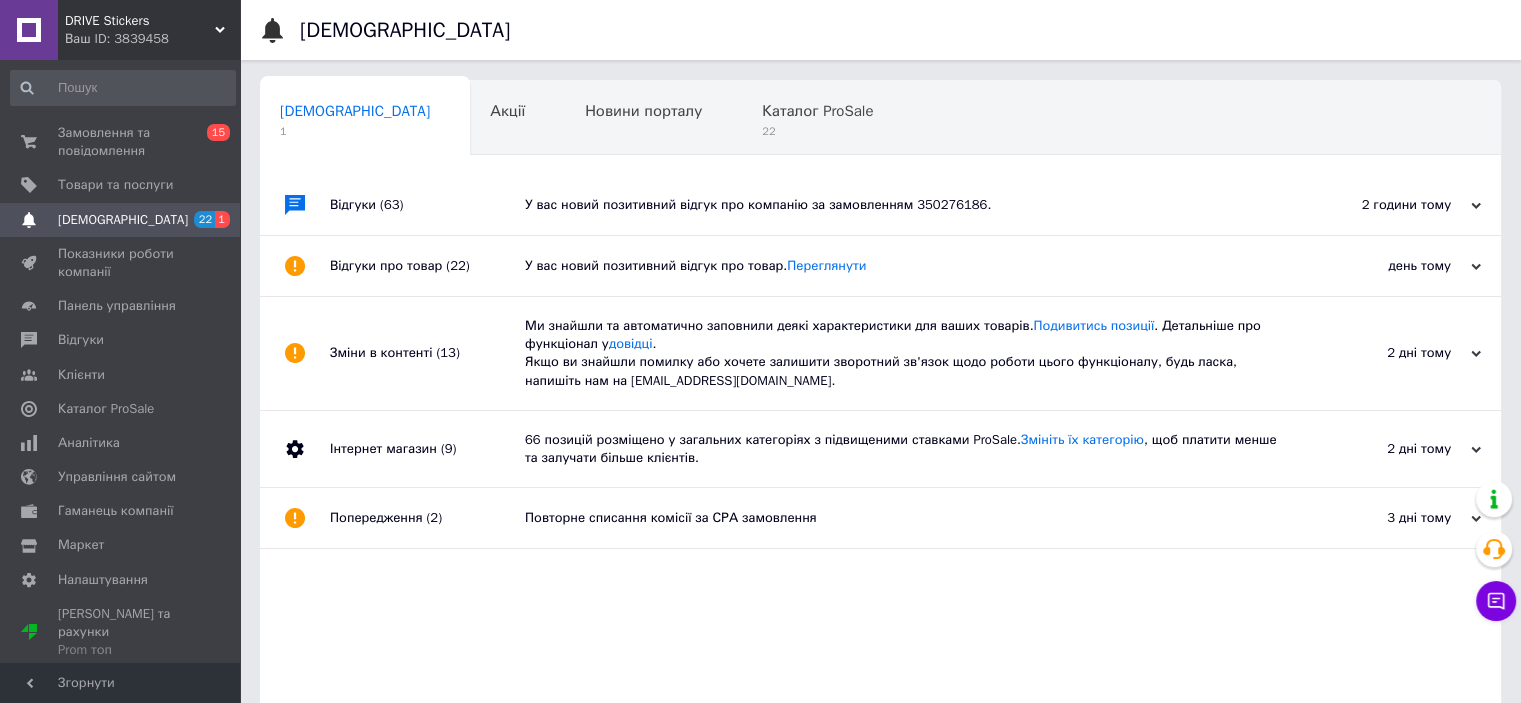 click on "У вас новий позитивний відгук про компанію за замовленням 350276186." at bounding box center [903, 205] 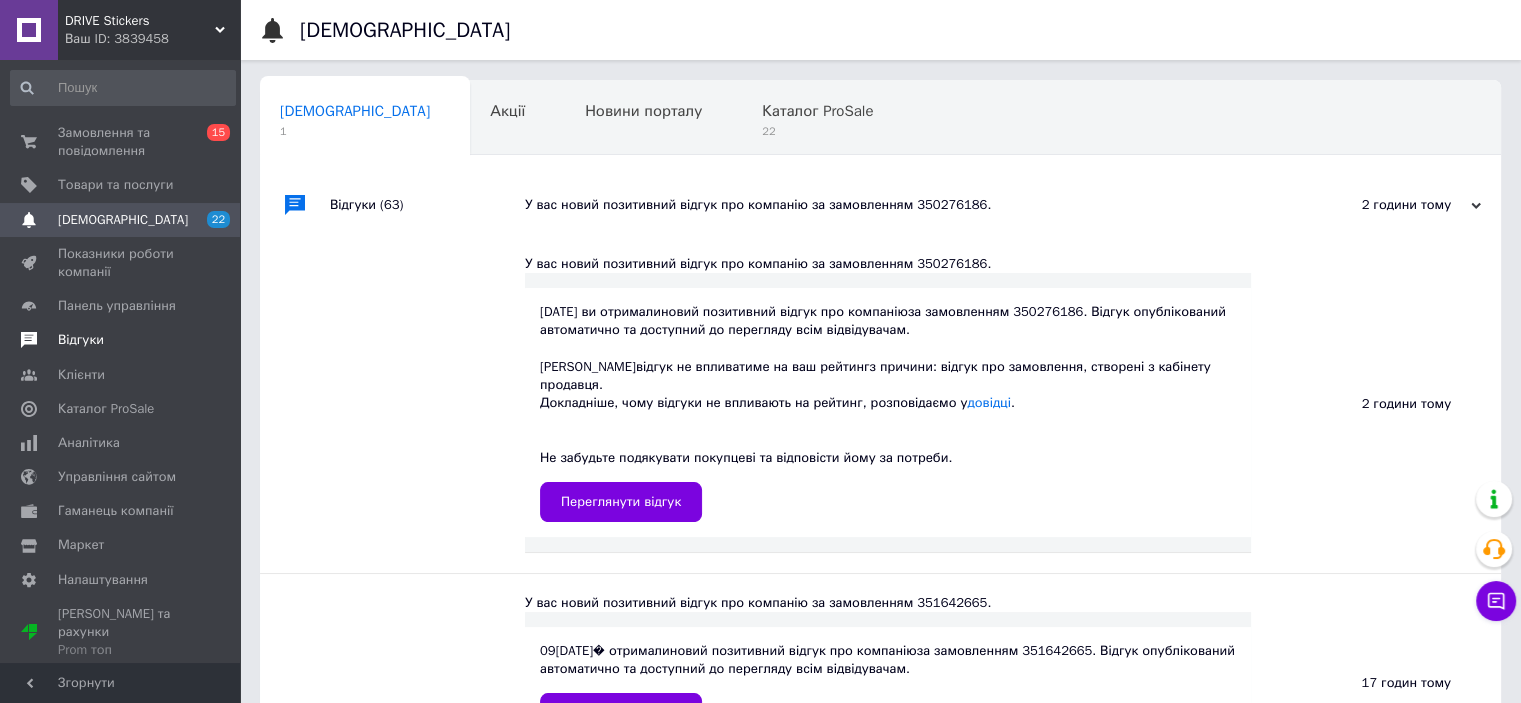 click on "Відгуки" at bounding box center [81, 340] 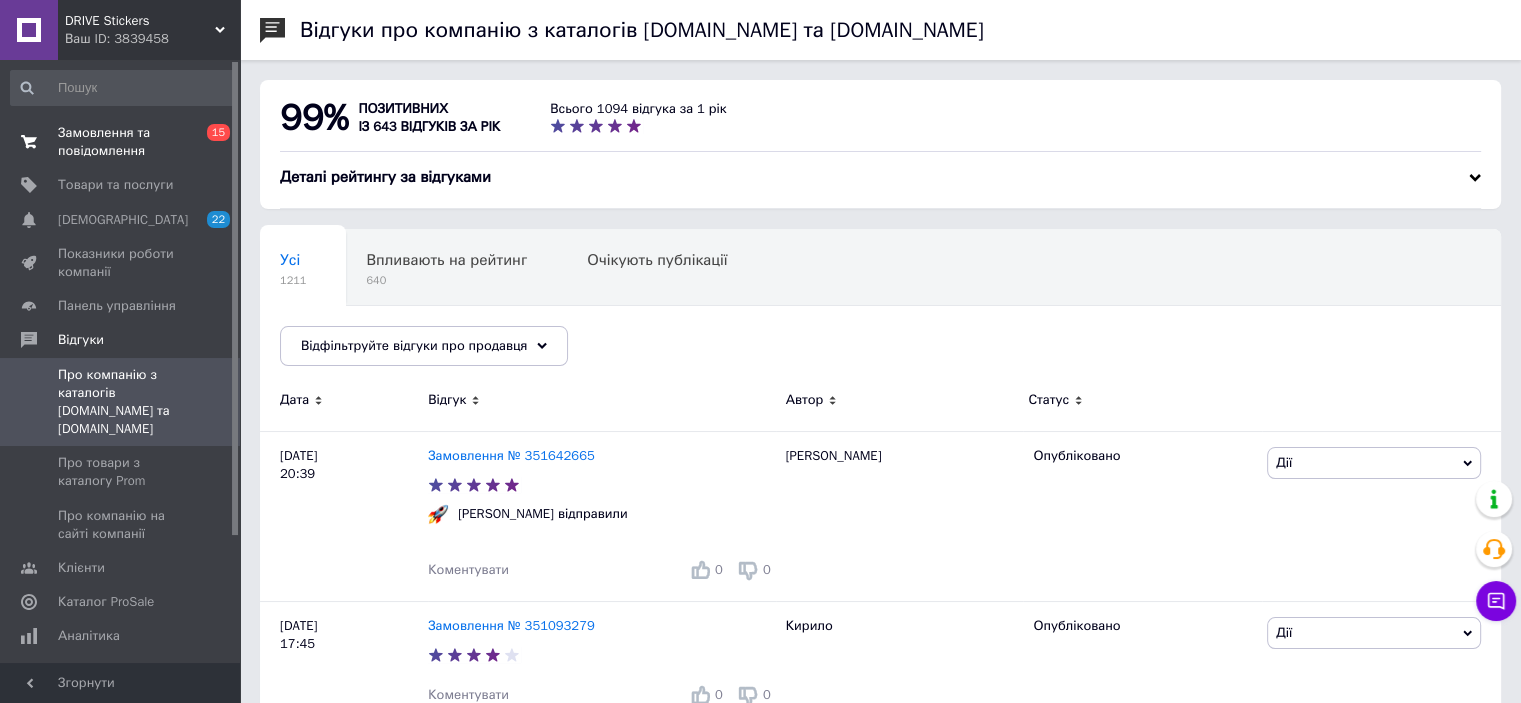 click on "Замовлення та повідомлення 0 15" at bounding box center (123, 142) 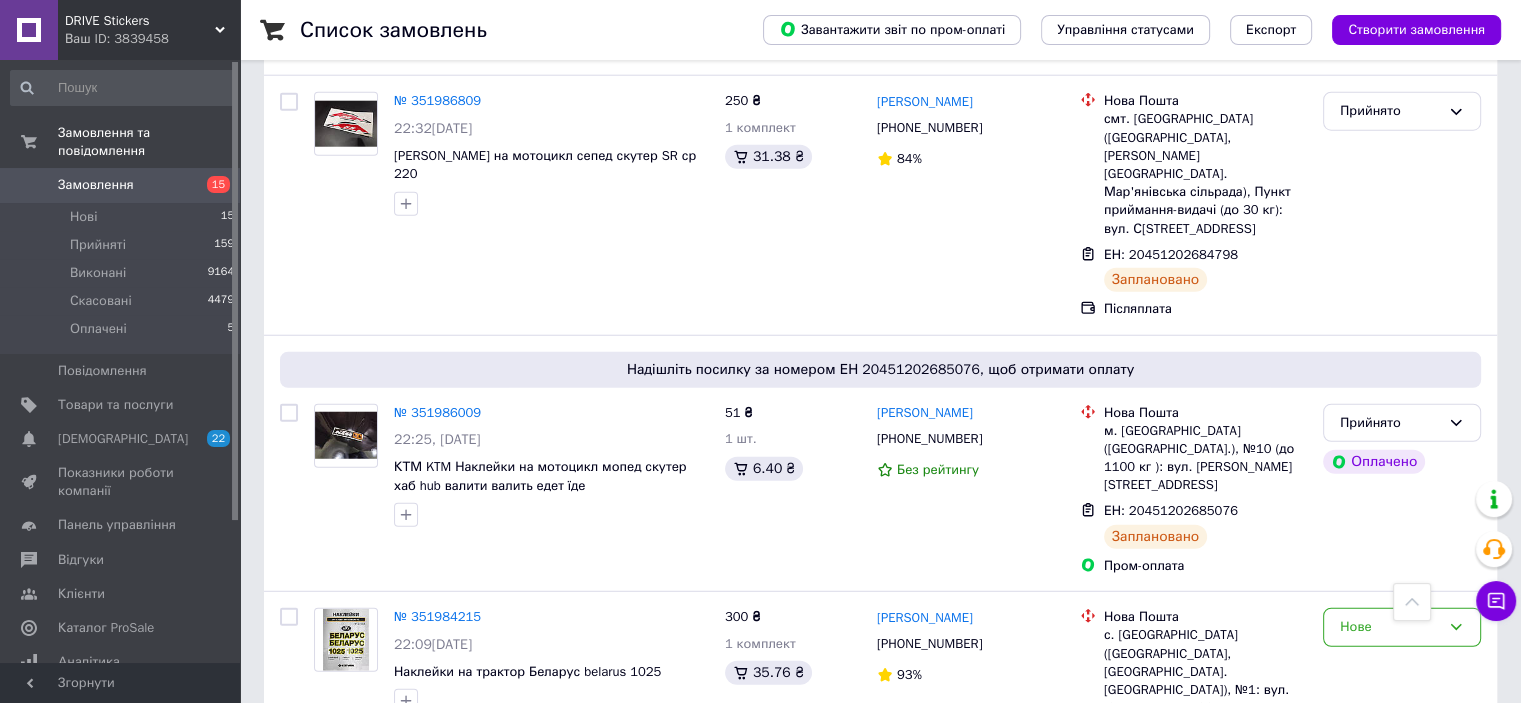 scroll, scrollTop: 5600, scrollLeft: 0, axis: vertical 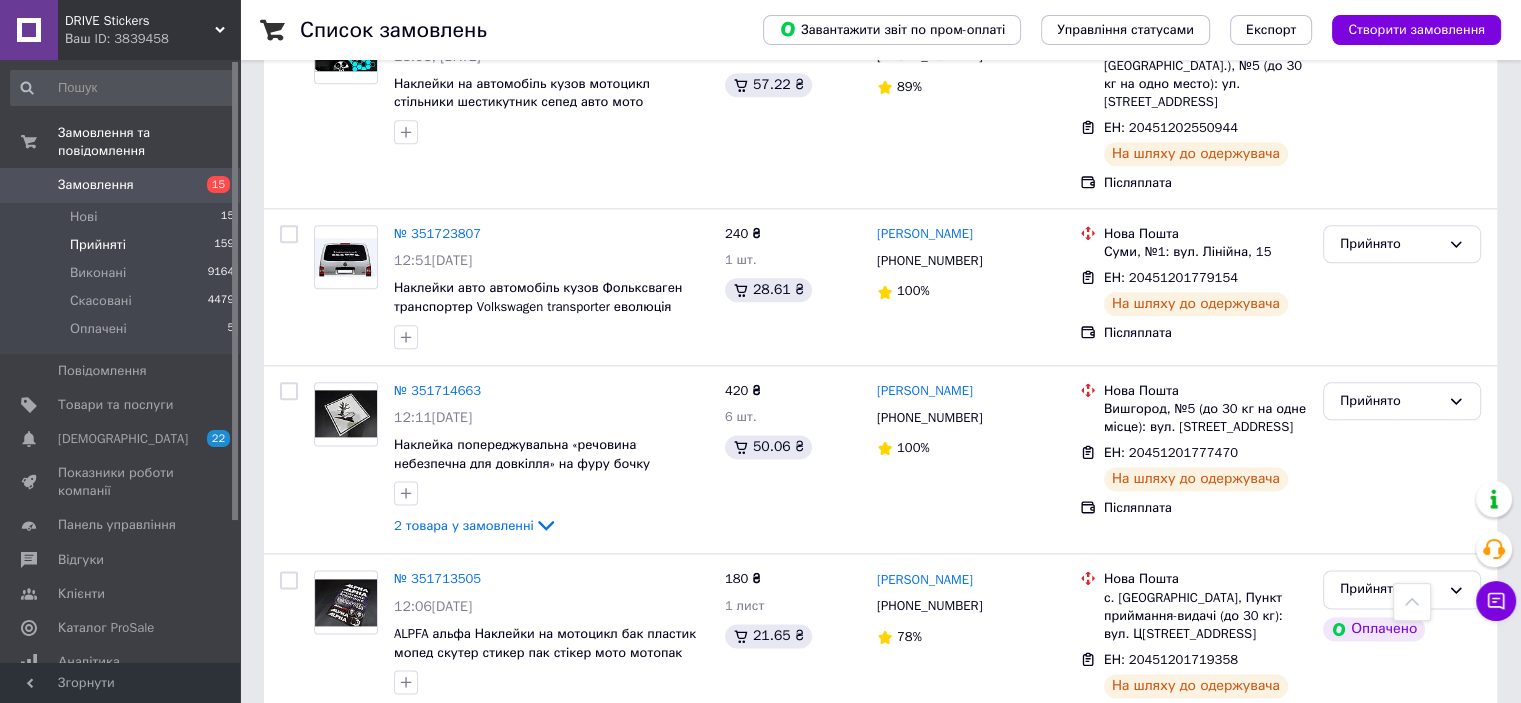 click on "Прийняті" at bounding box center [98, 245] 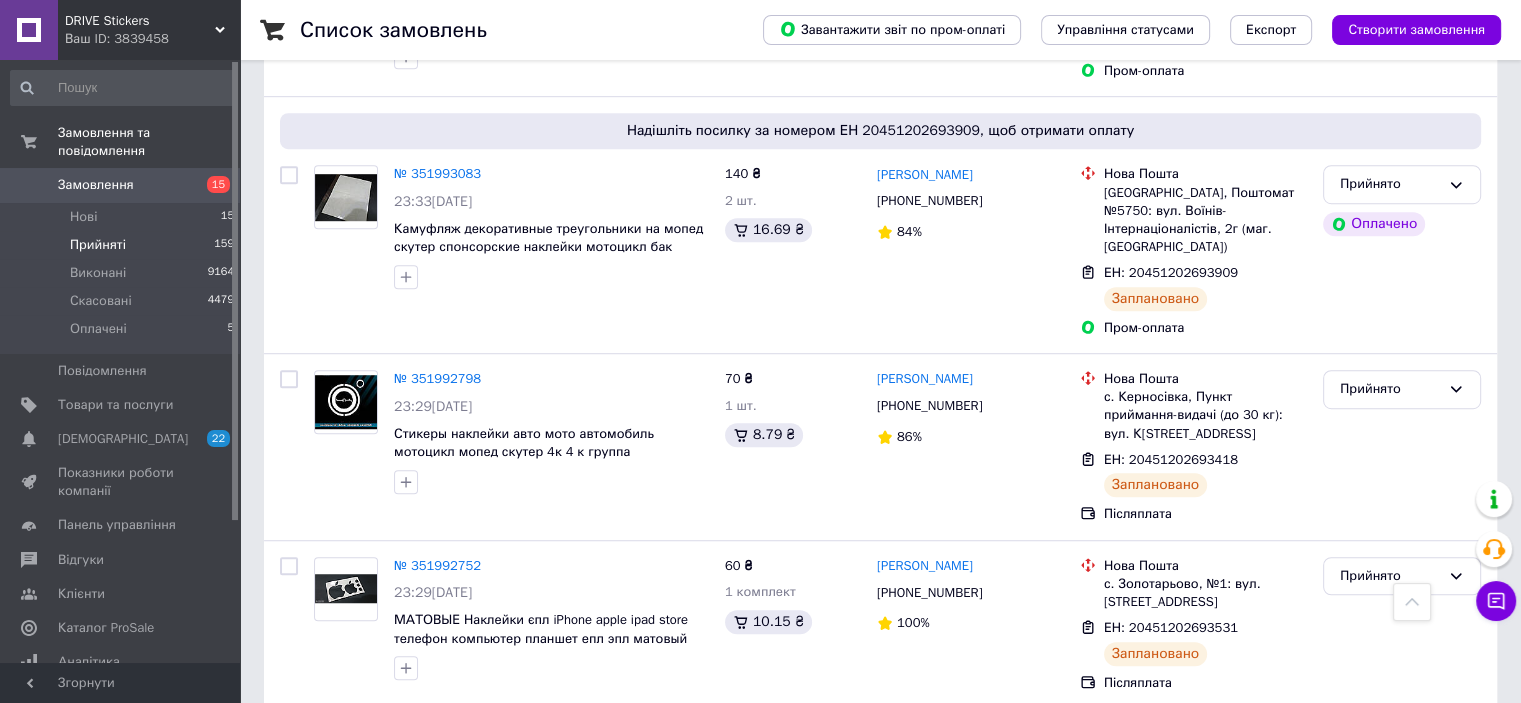 scroll, scrollTop: 1400, scrollLeft: 0, axis: vertical 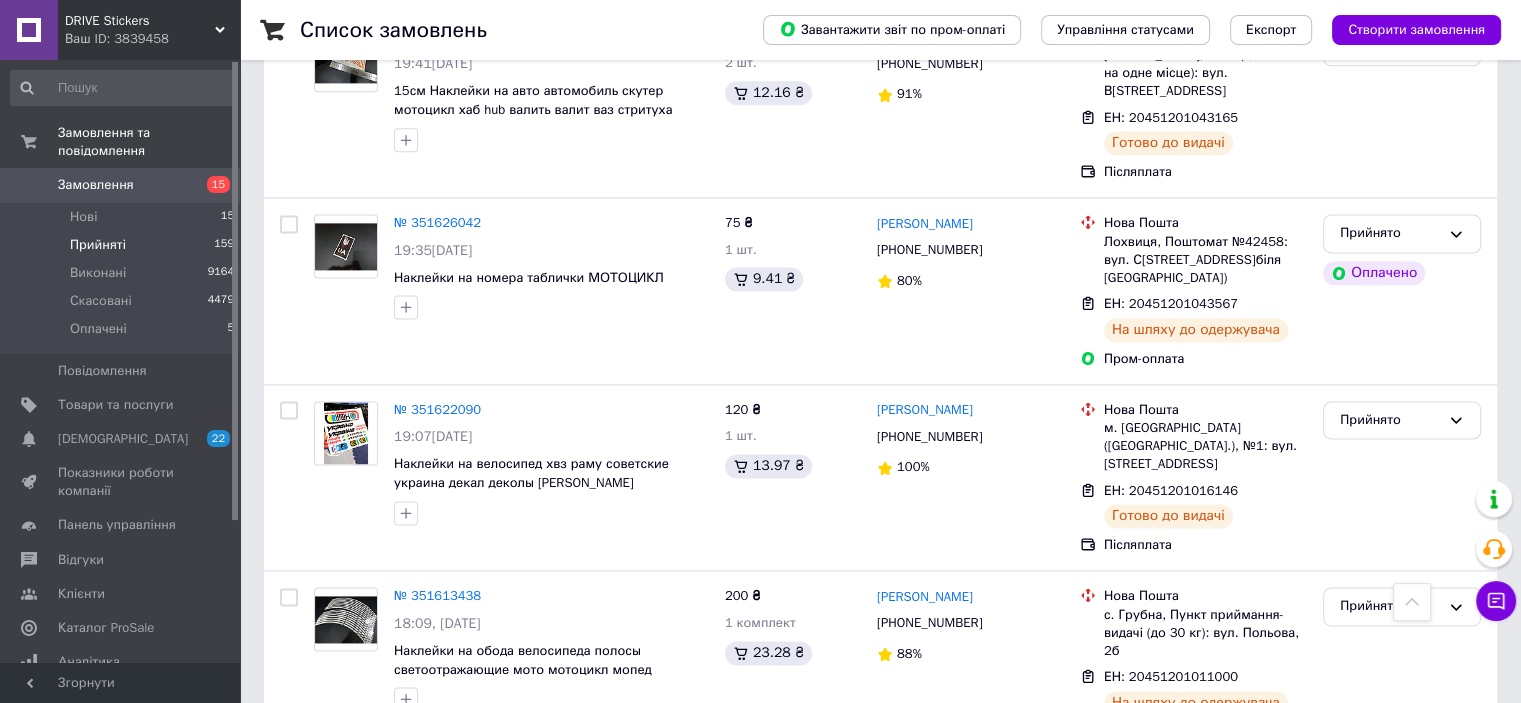 click on "2" at bounding box center [327, 1753] 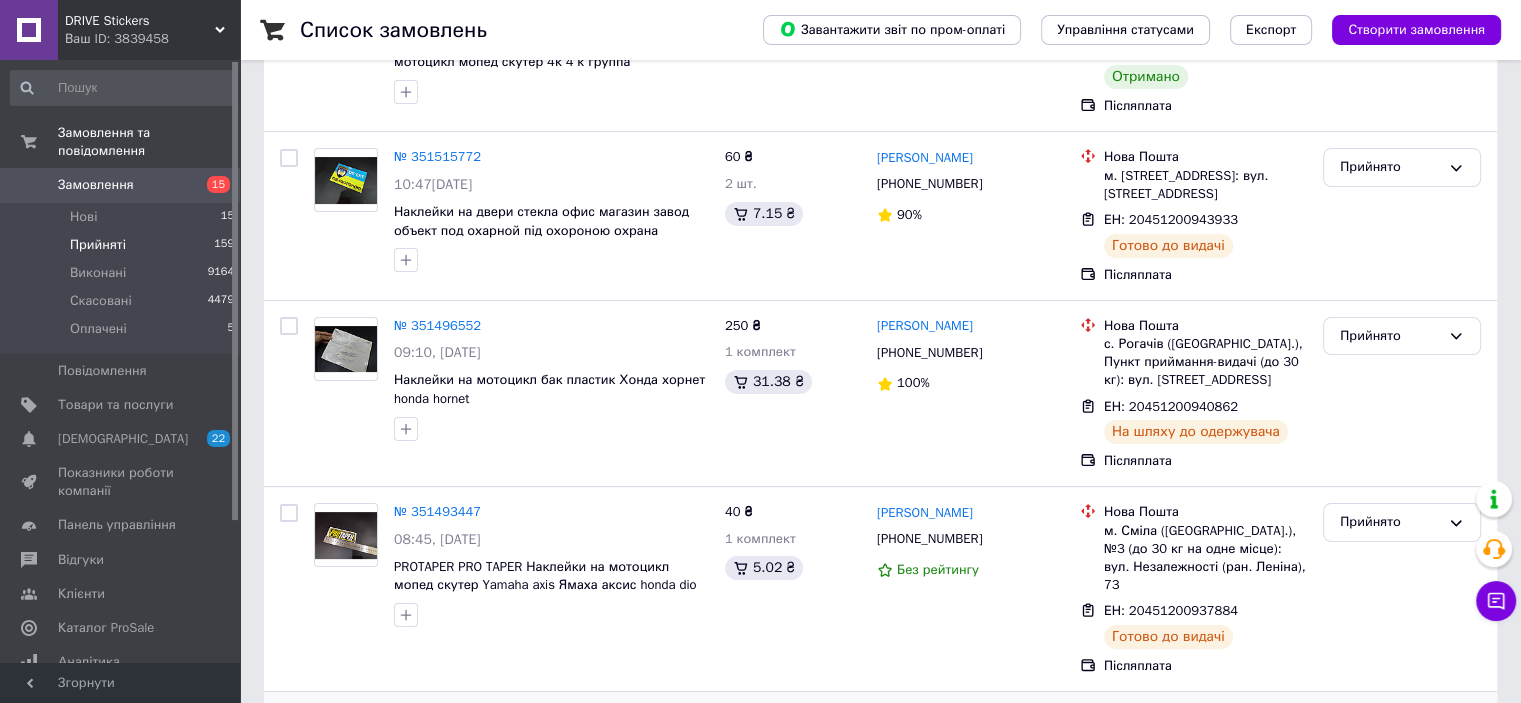 scroll, scrollTop: 600, scrollLeft: 0, axis: vertical 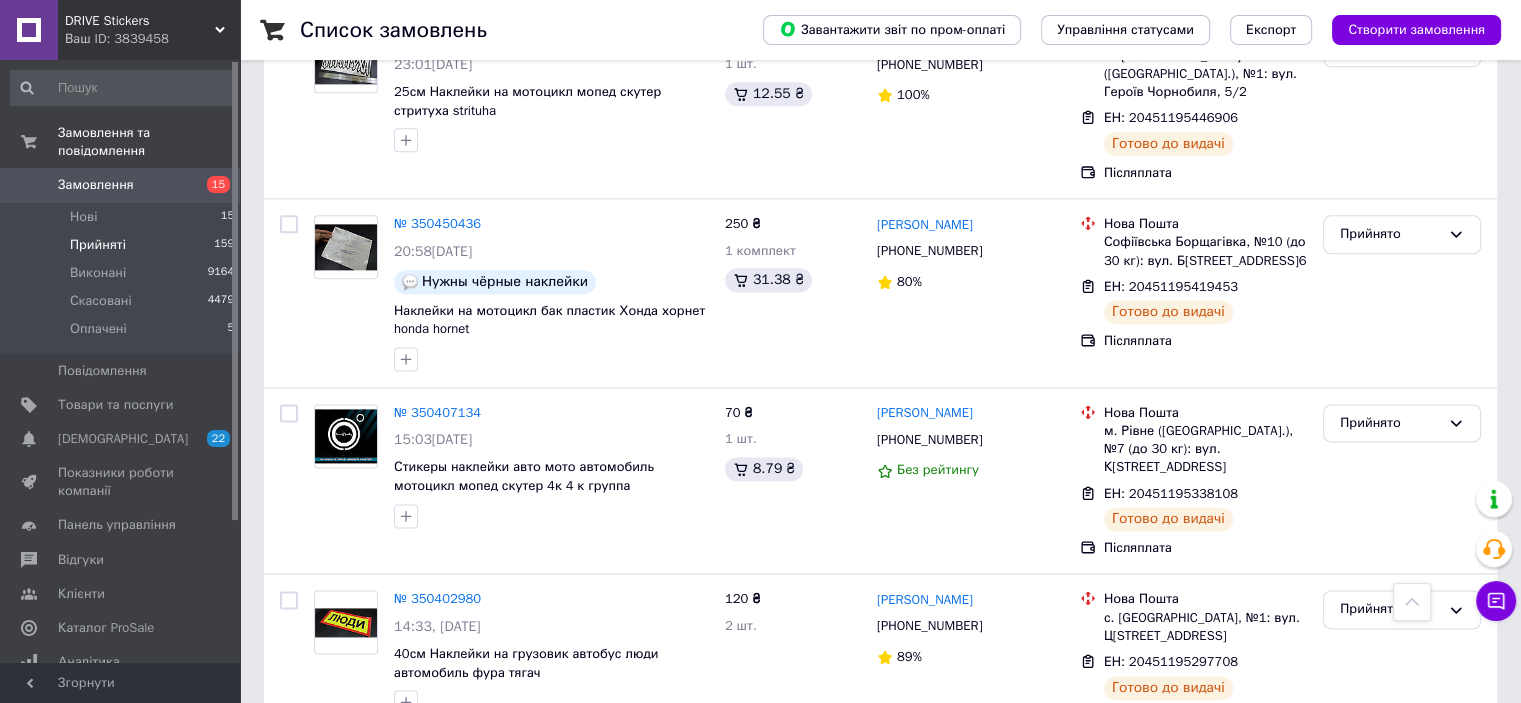 click on "1" at bounding box center [404, 1178] 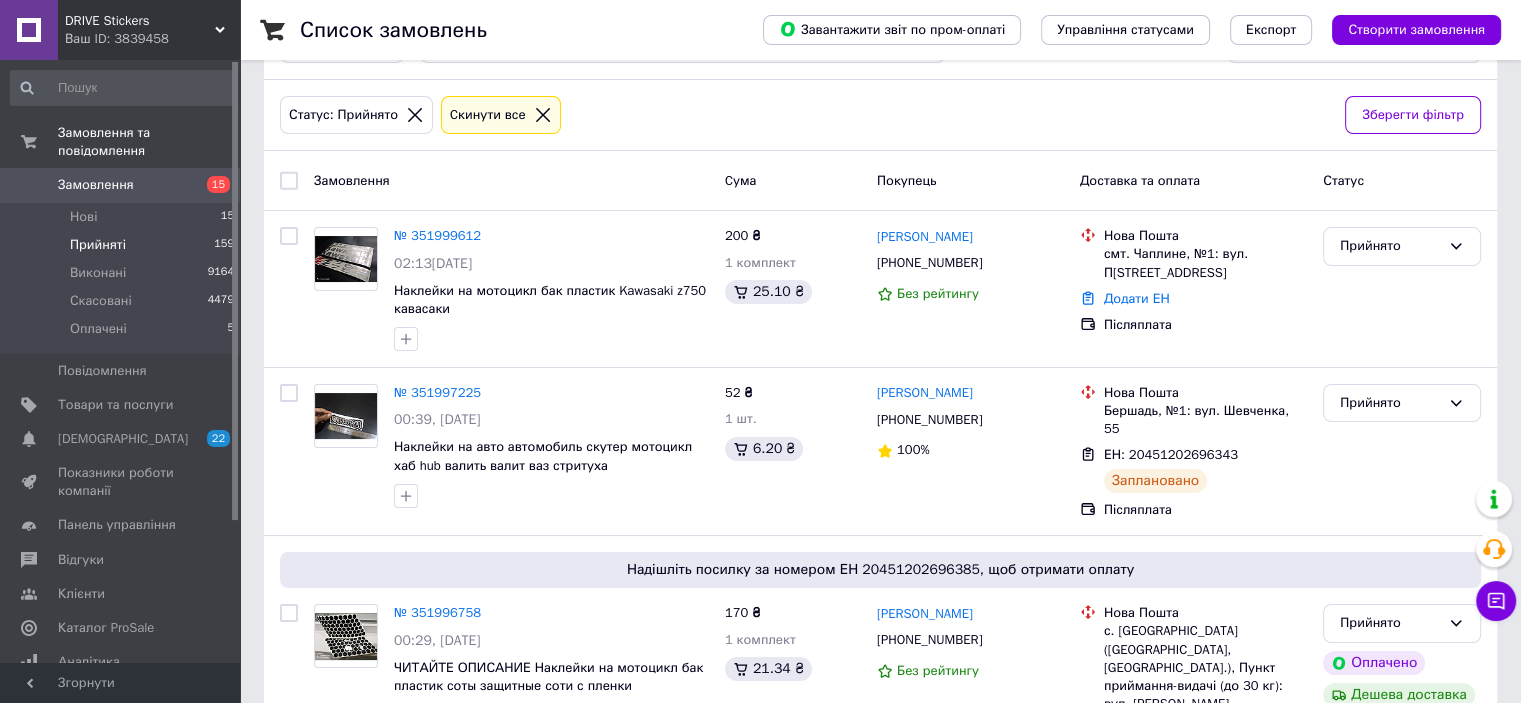 scroll, scrollTop: 0, scrollLeft: 0, axis: both 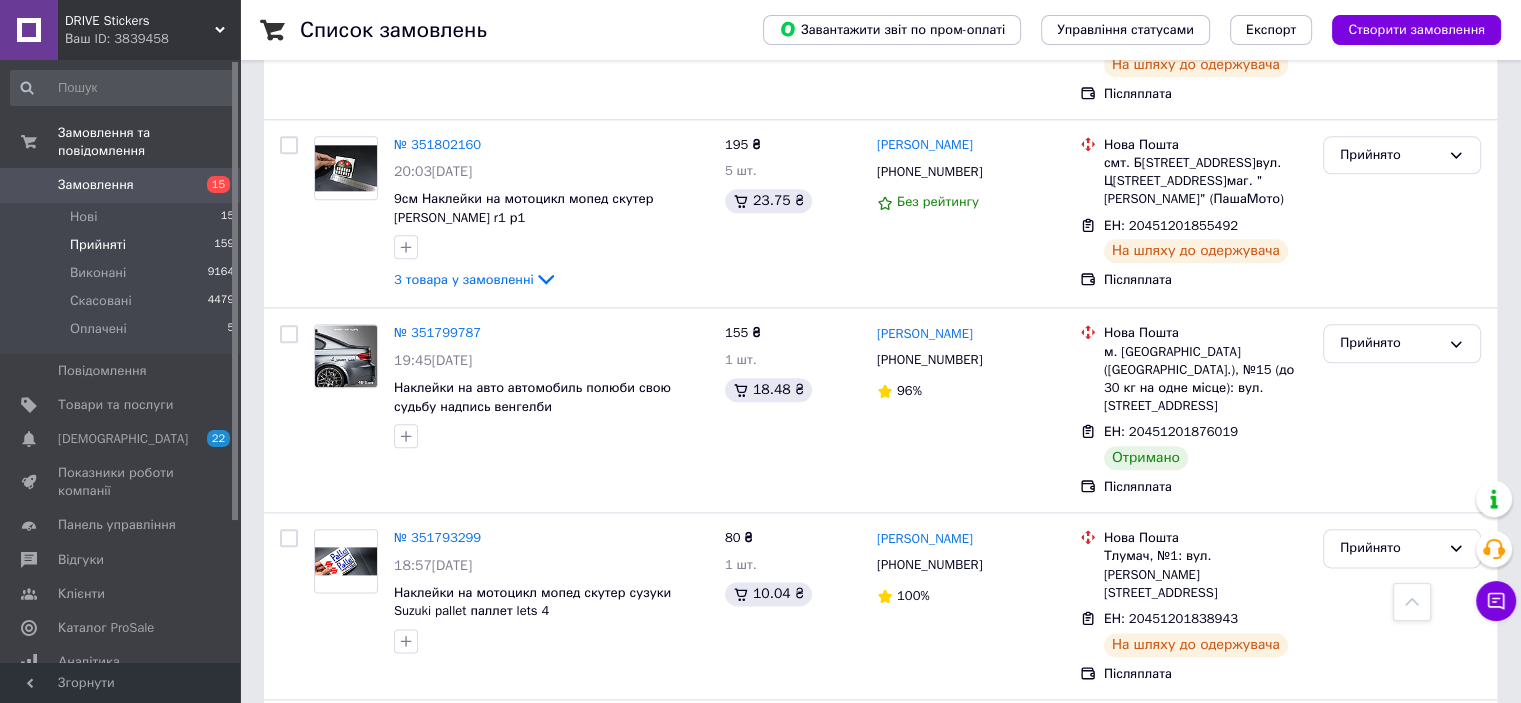 click on "Прийнято" at bounding box center (1402, 1126) 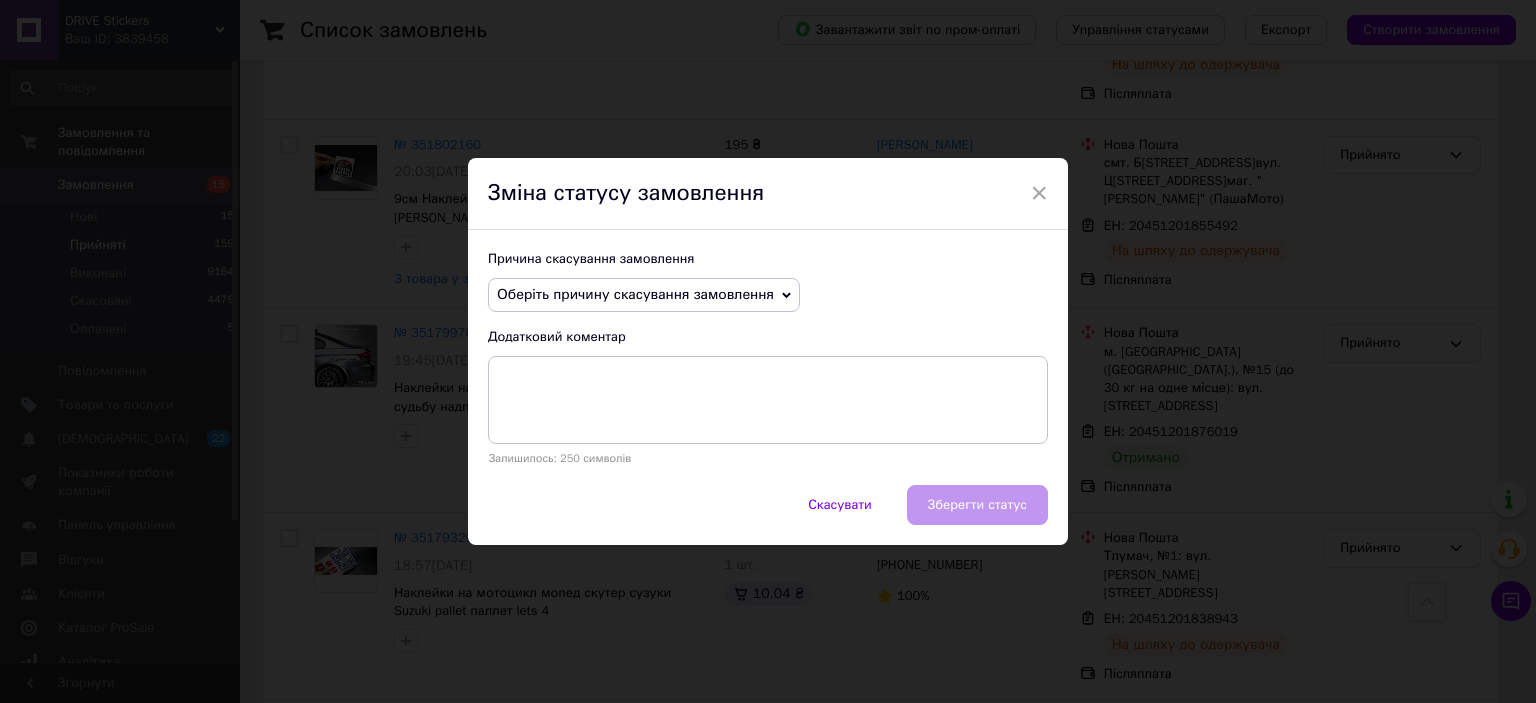 click on "Оберіть причину скасування замовлення" at bounding box center (635, 294) 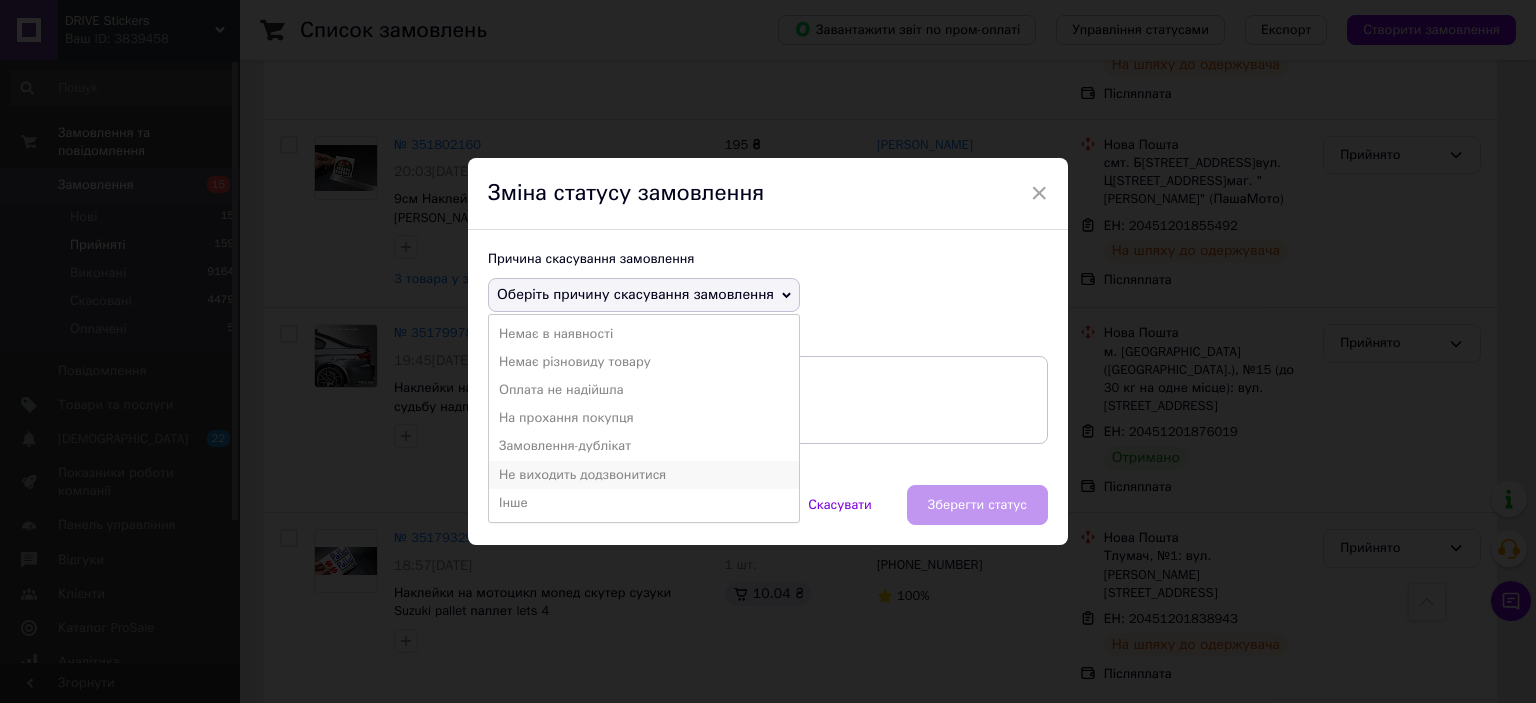 click on "Не виходить додзвонитися" at bounding box center [644, 475] 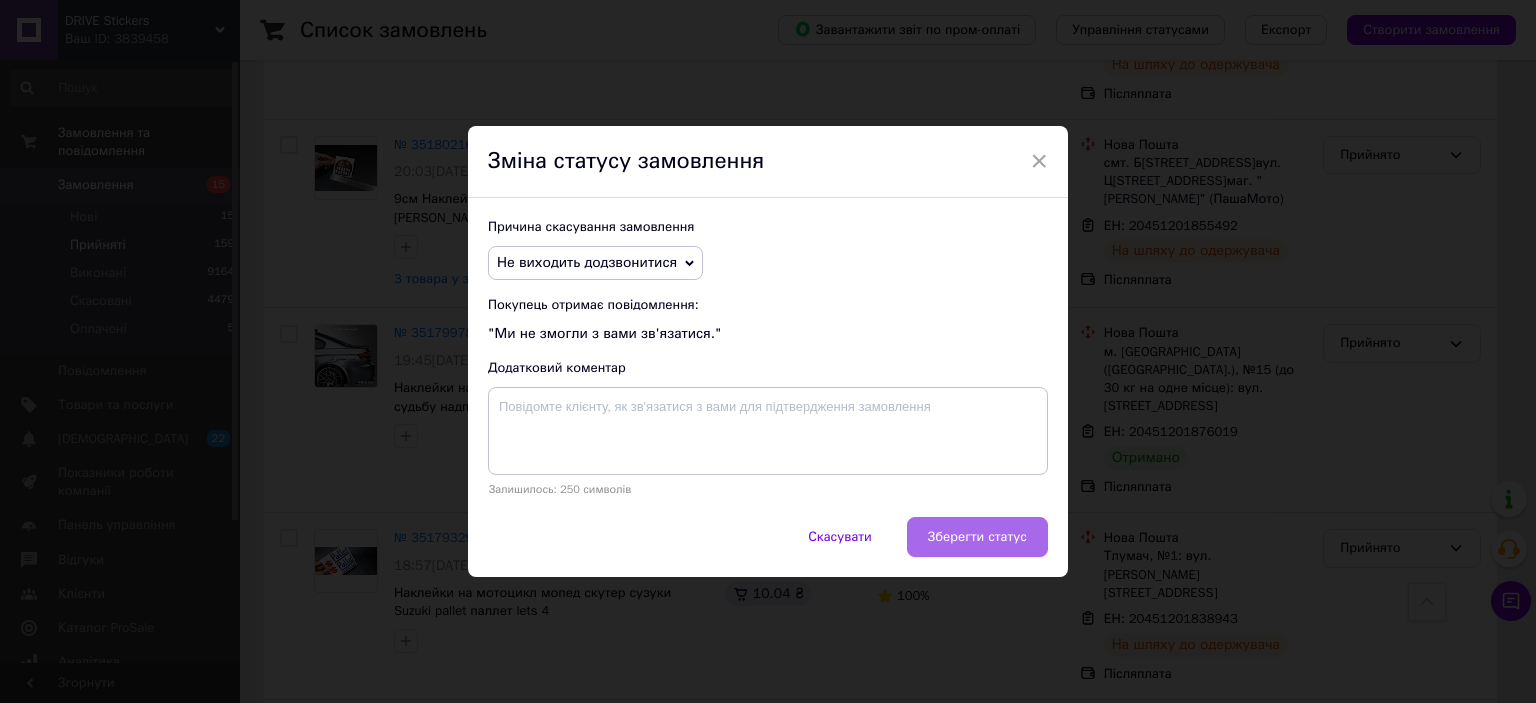 click on "Зберегти статус" at bounding box center (977, 537) 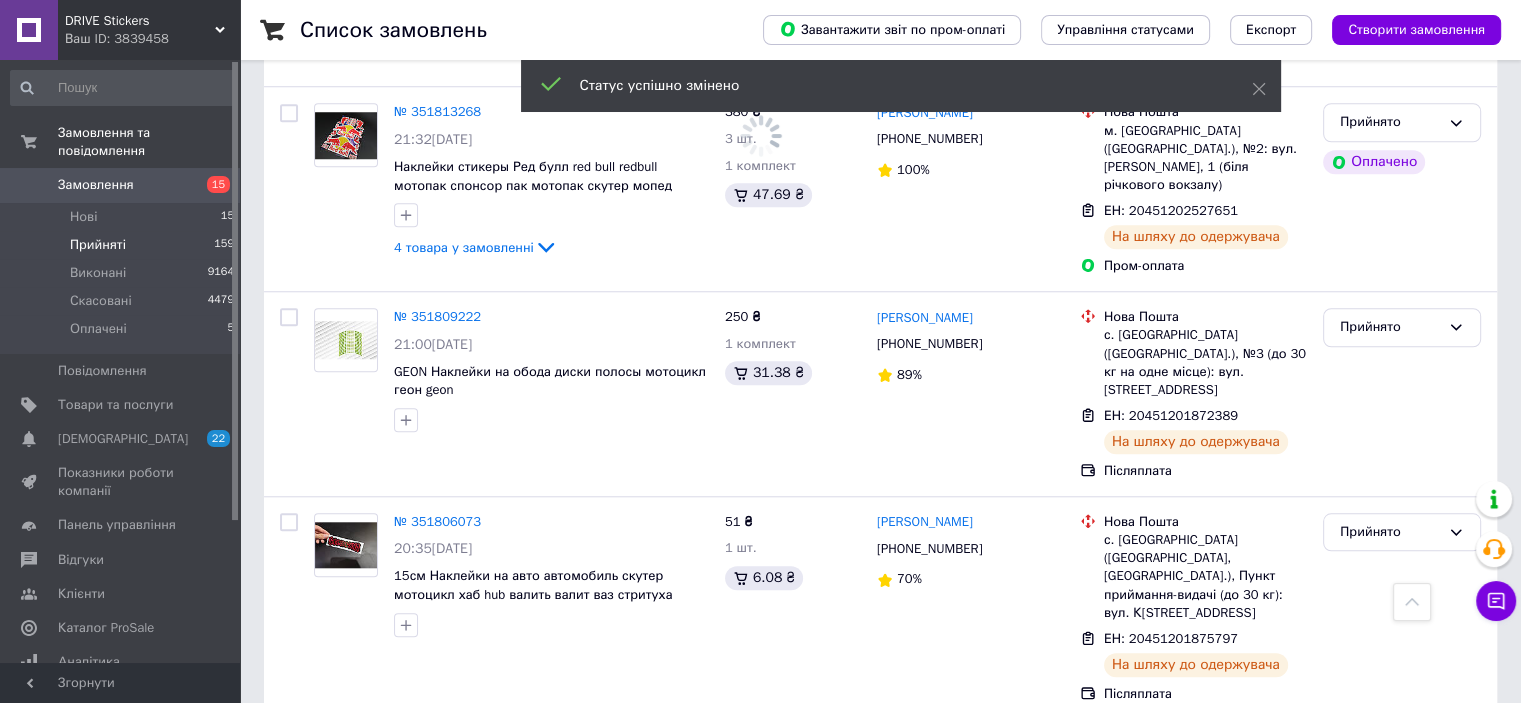 scroll, scrollTop: 9100, scrollLeft: 0, axis: vertical 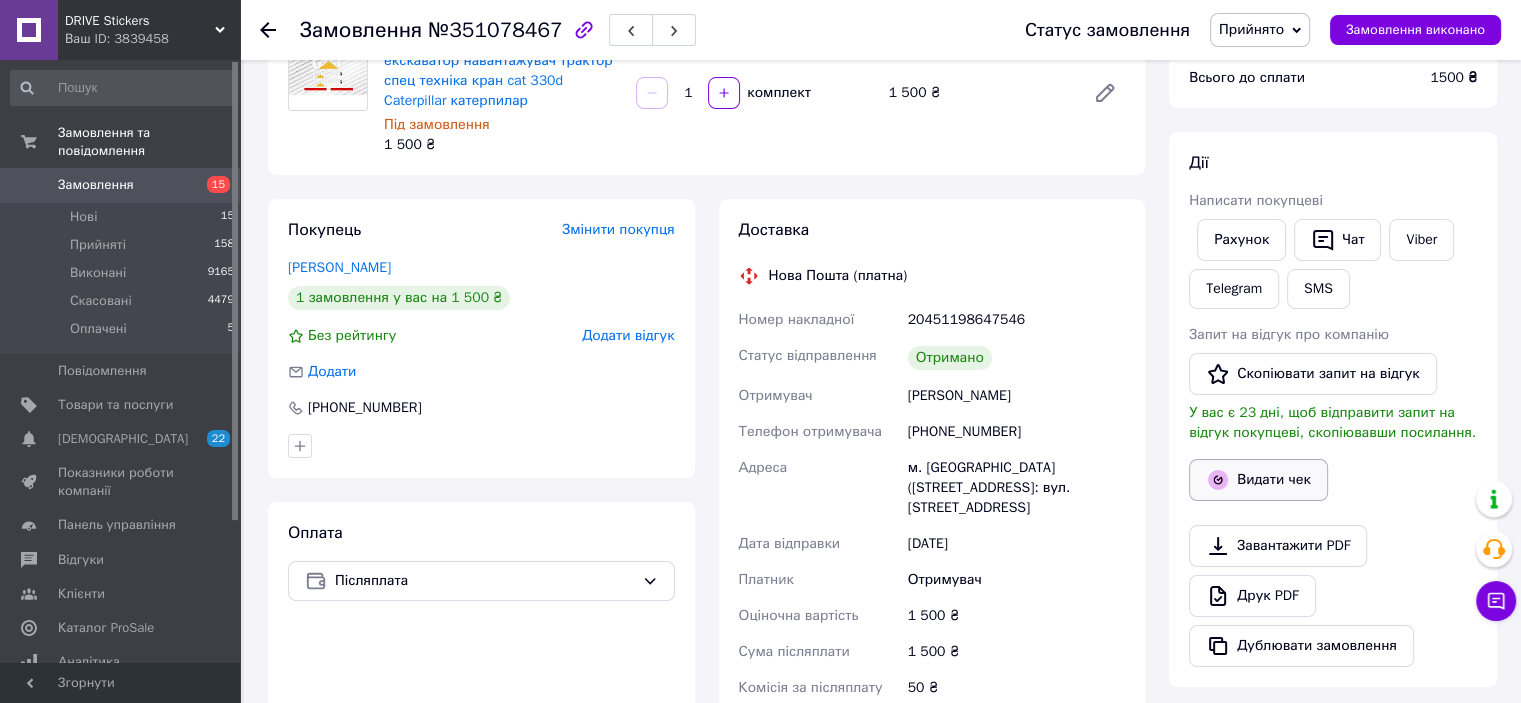 click on "Видати чек" at bounding box center [1258, 480] 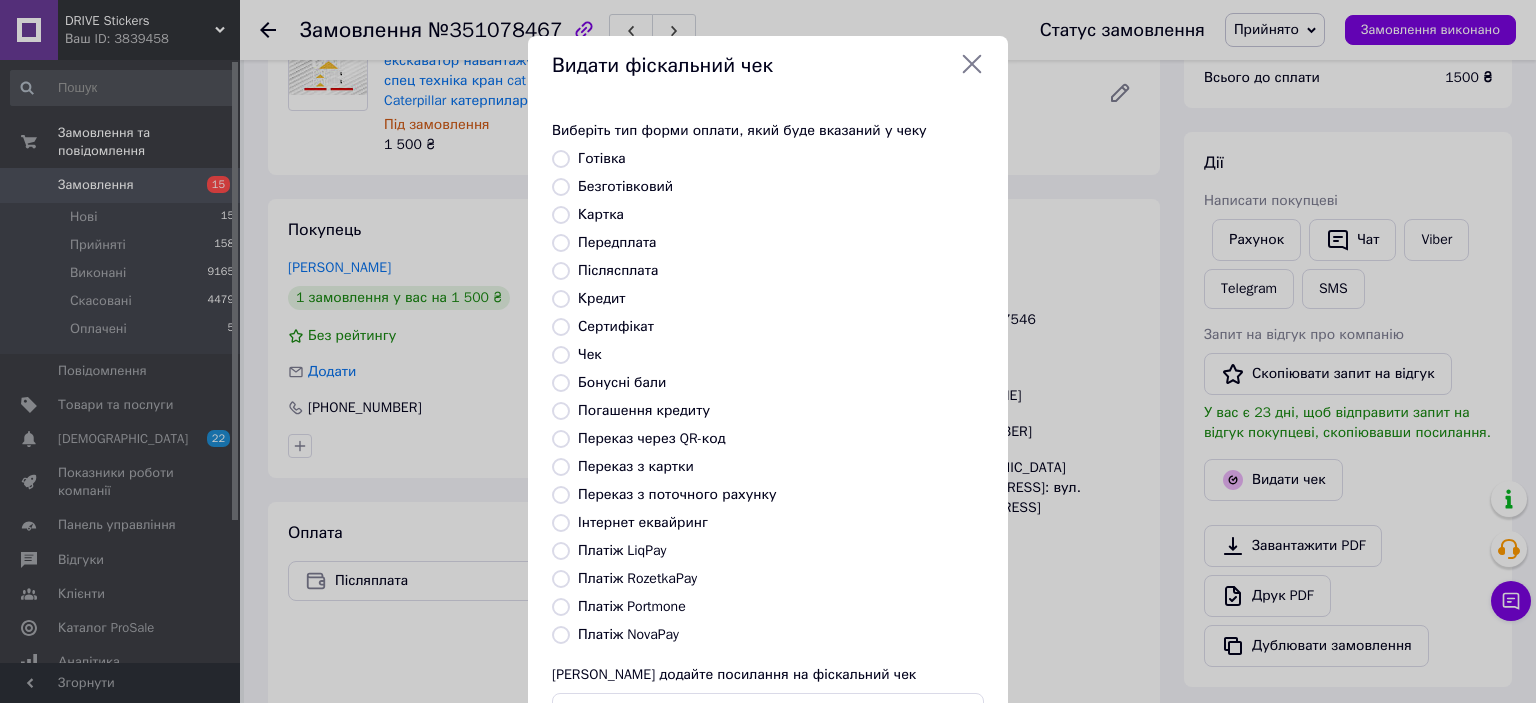 click on "Безготівковий" at bounding box center [625, 186] 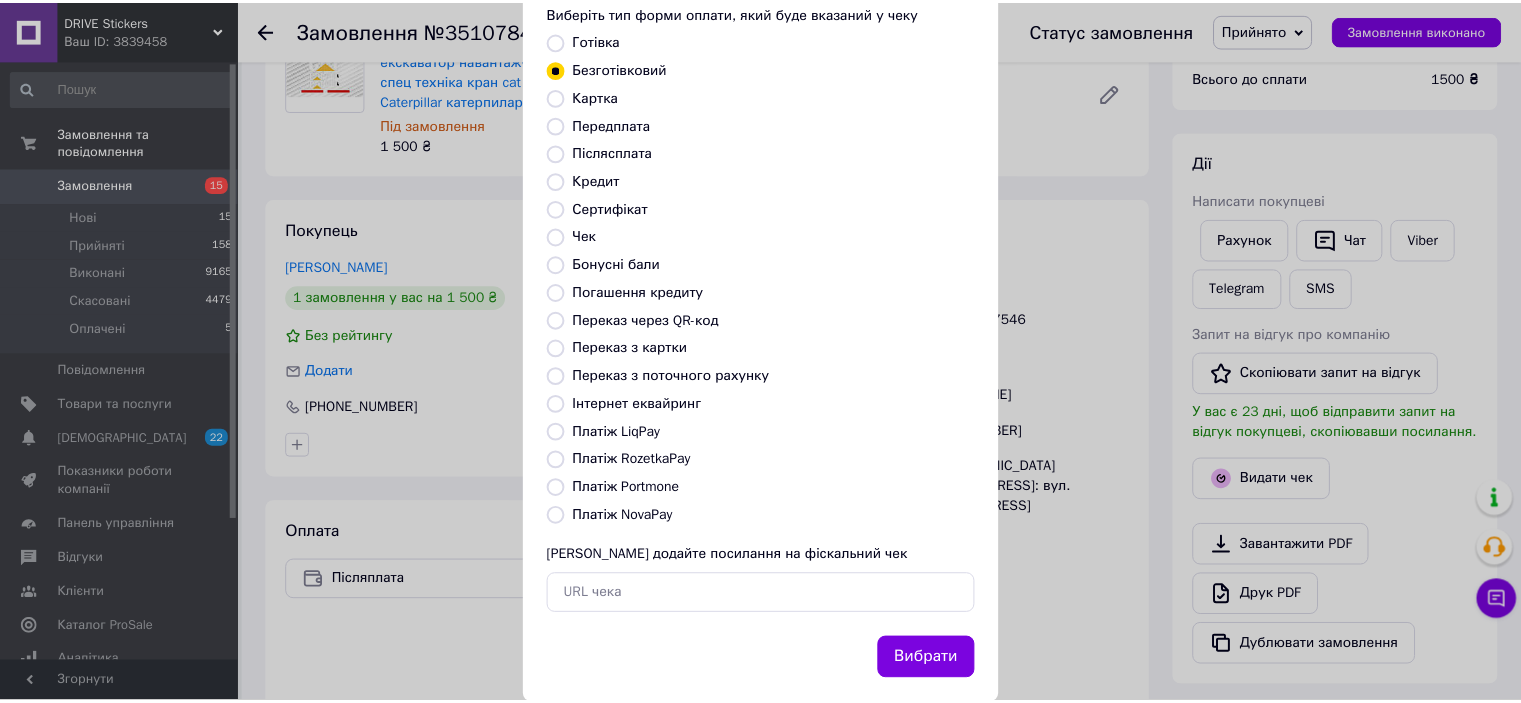 scroll, scrollTop: 155, scrollLeft: 0, axis: vertical 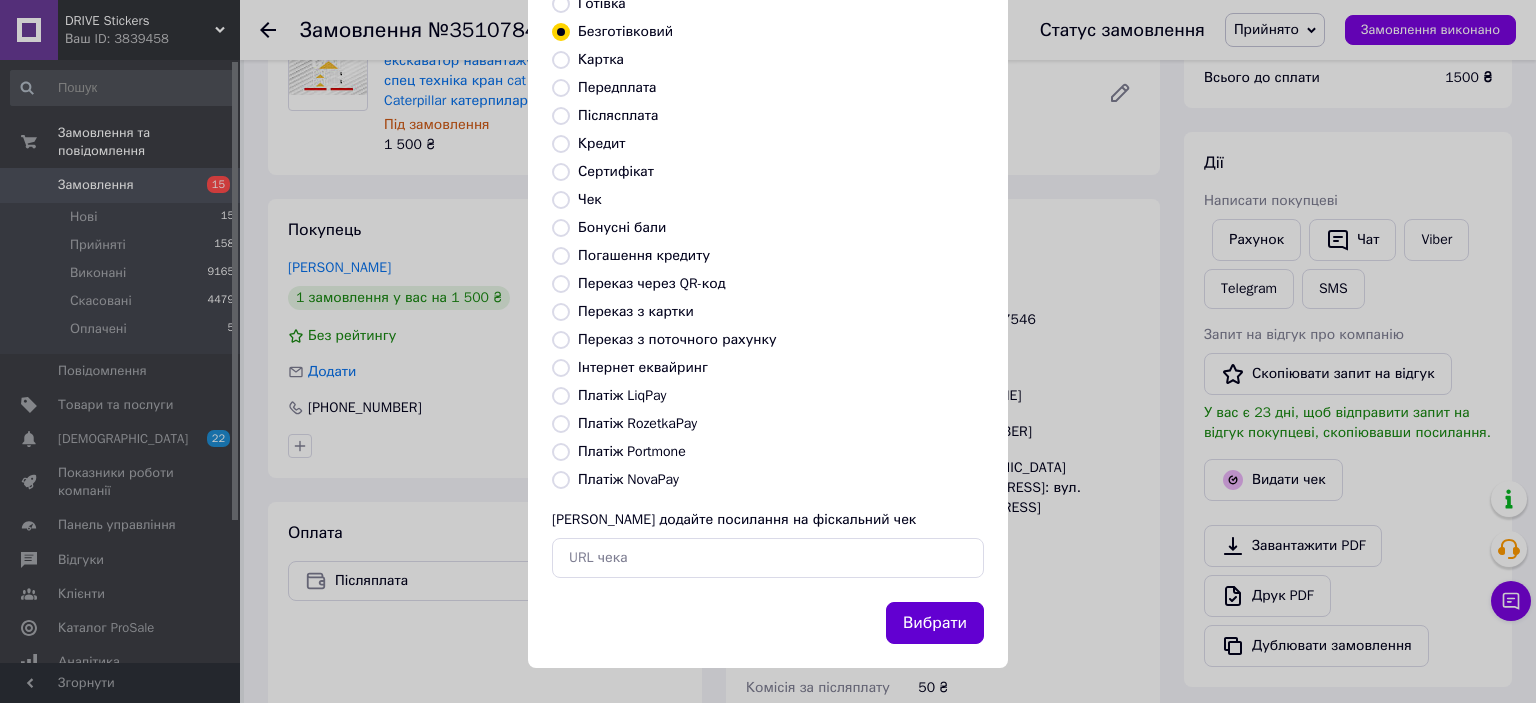click on "Вибрати" at bounding box center [935, 623] 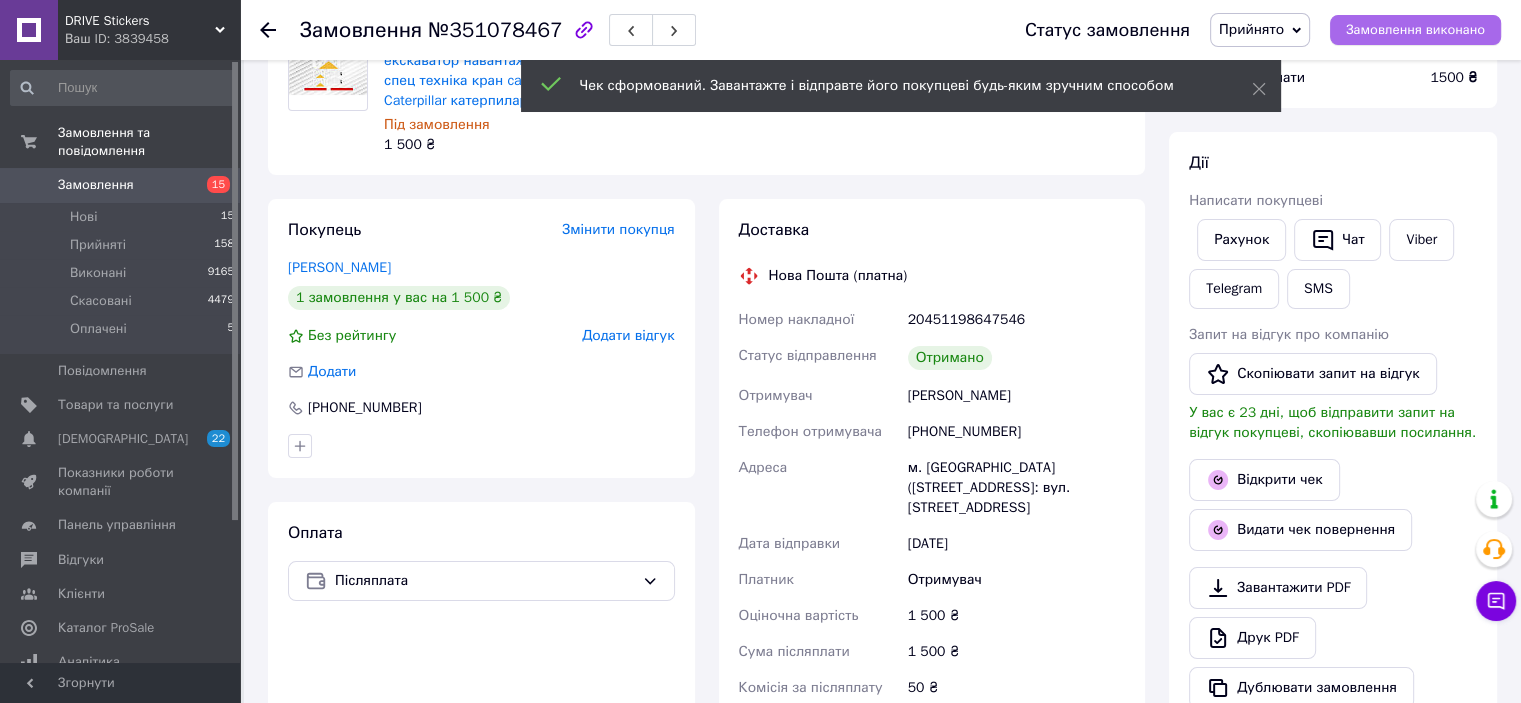click on "Замовлення виконано" at bounding box center (1415, 30) 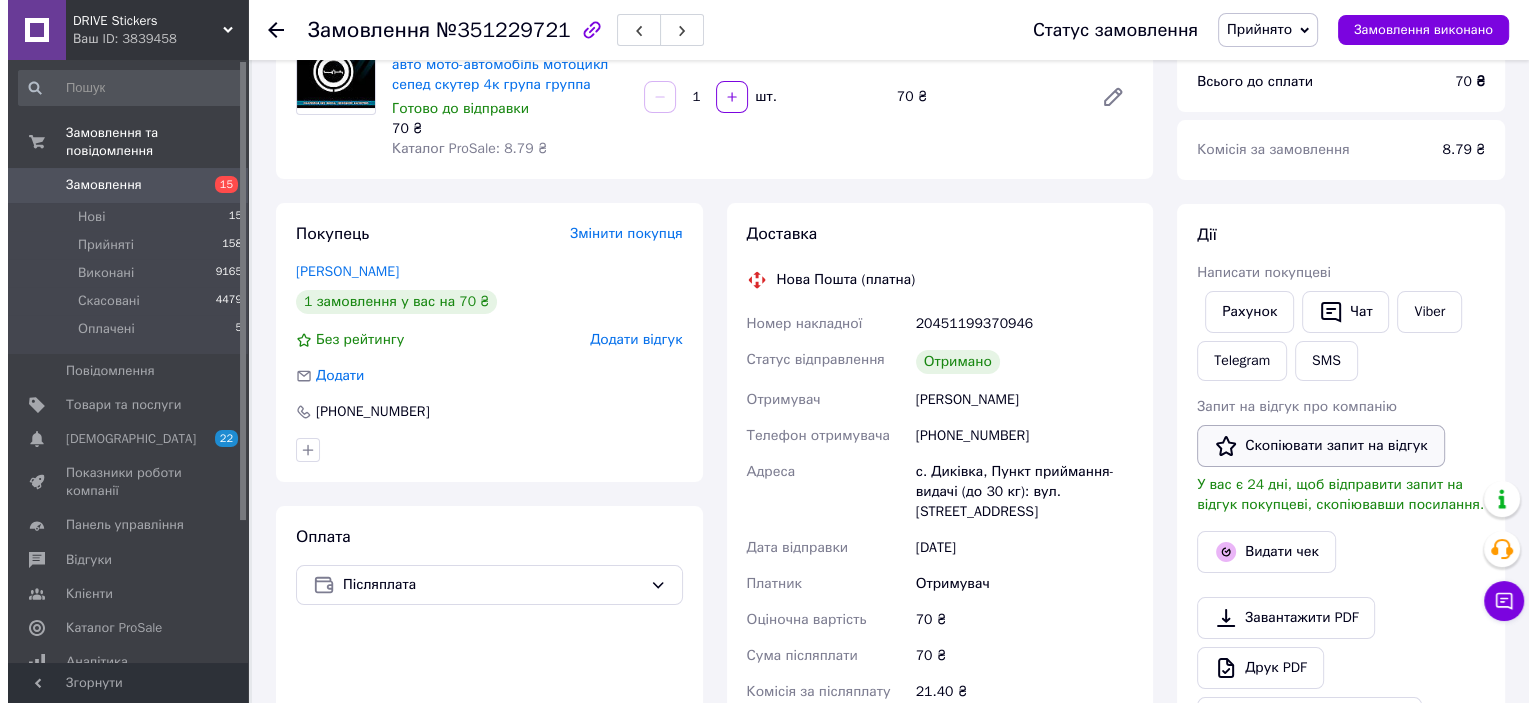 scroll, scrollTop: 200, scrollLeft: 0, axis: vertical 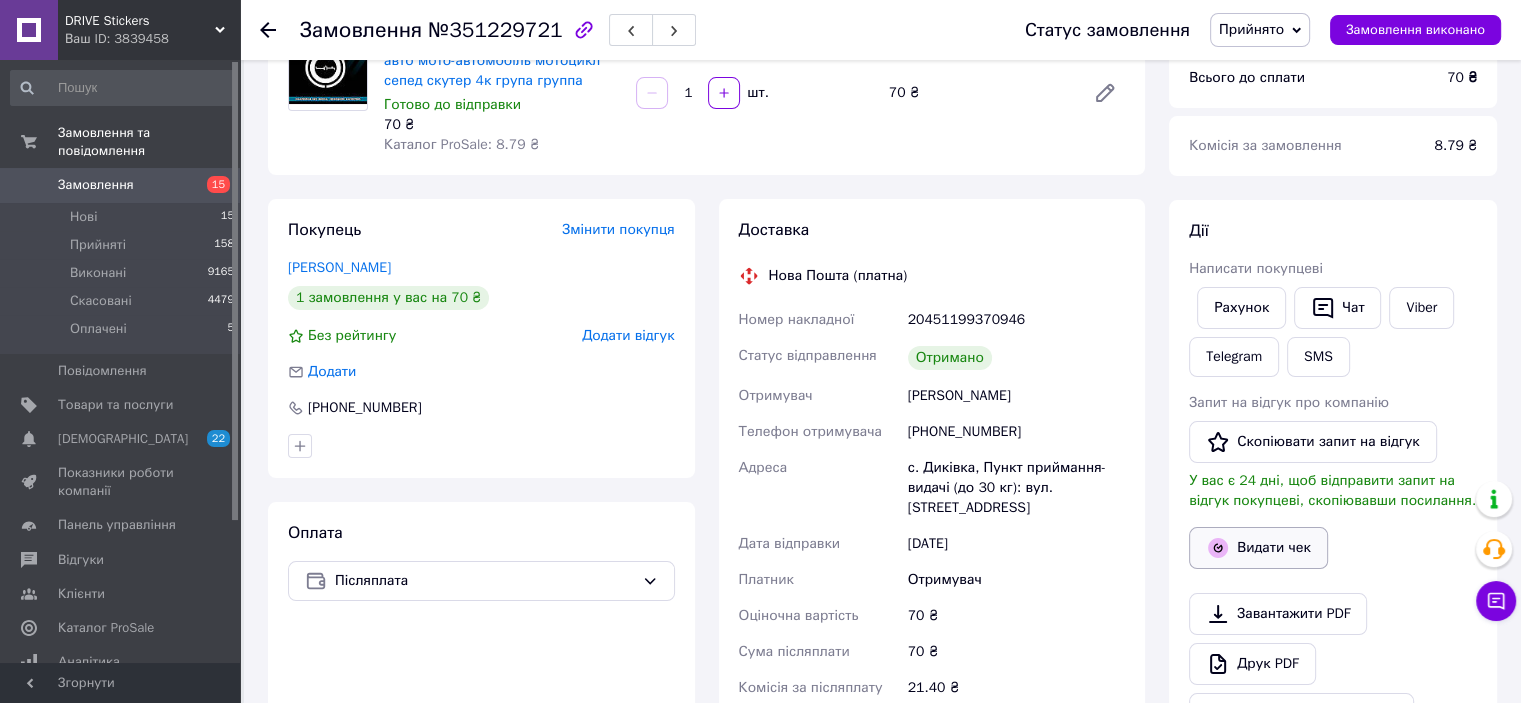 click on "Видати чек" at bounding box center [1258, 548] 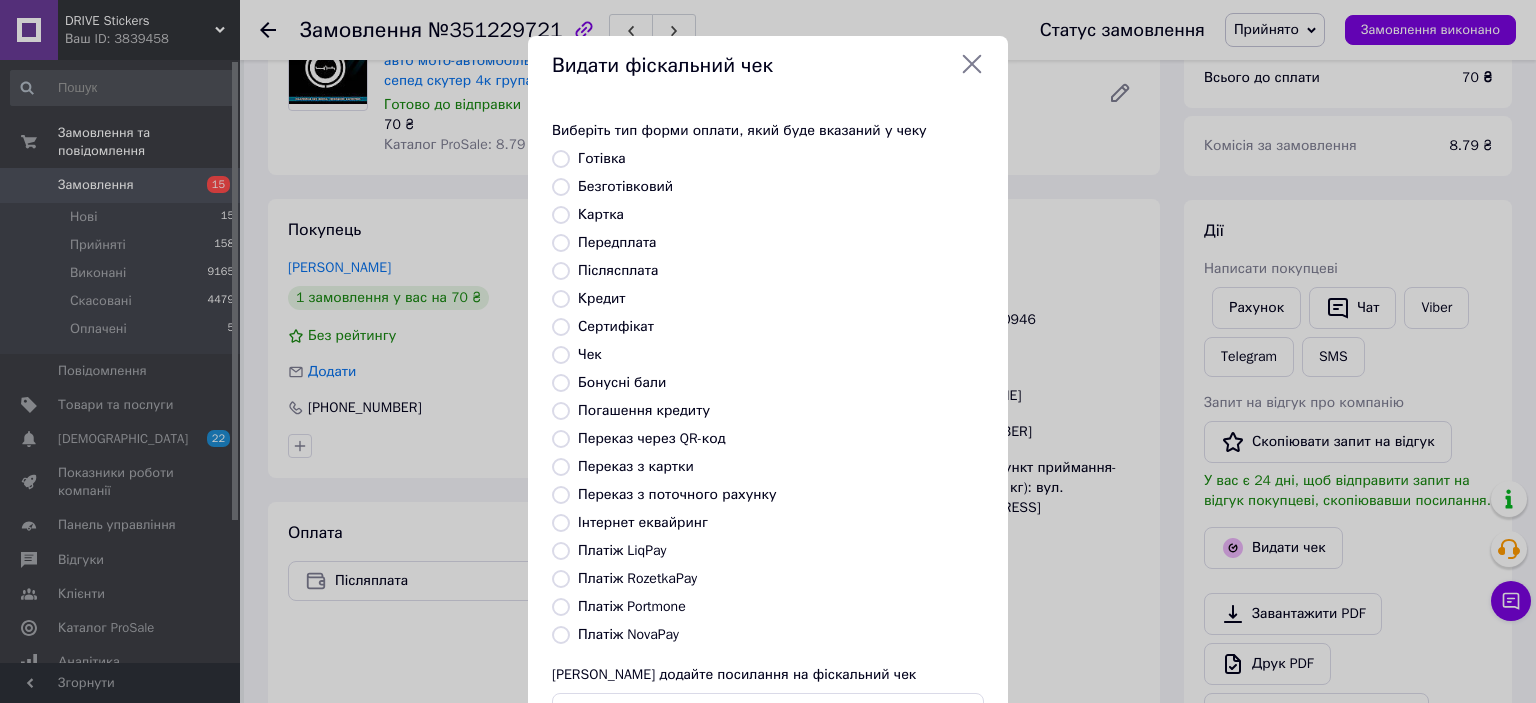 click on "Безготівковий" at bounding box center (625, 186) 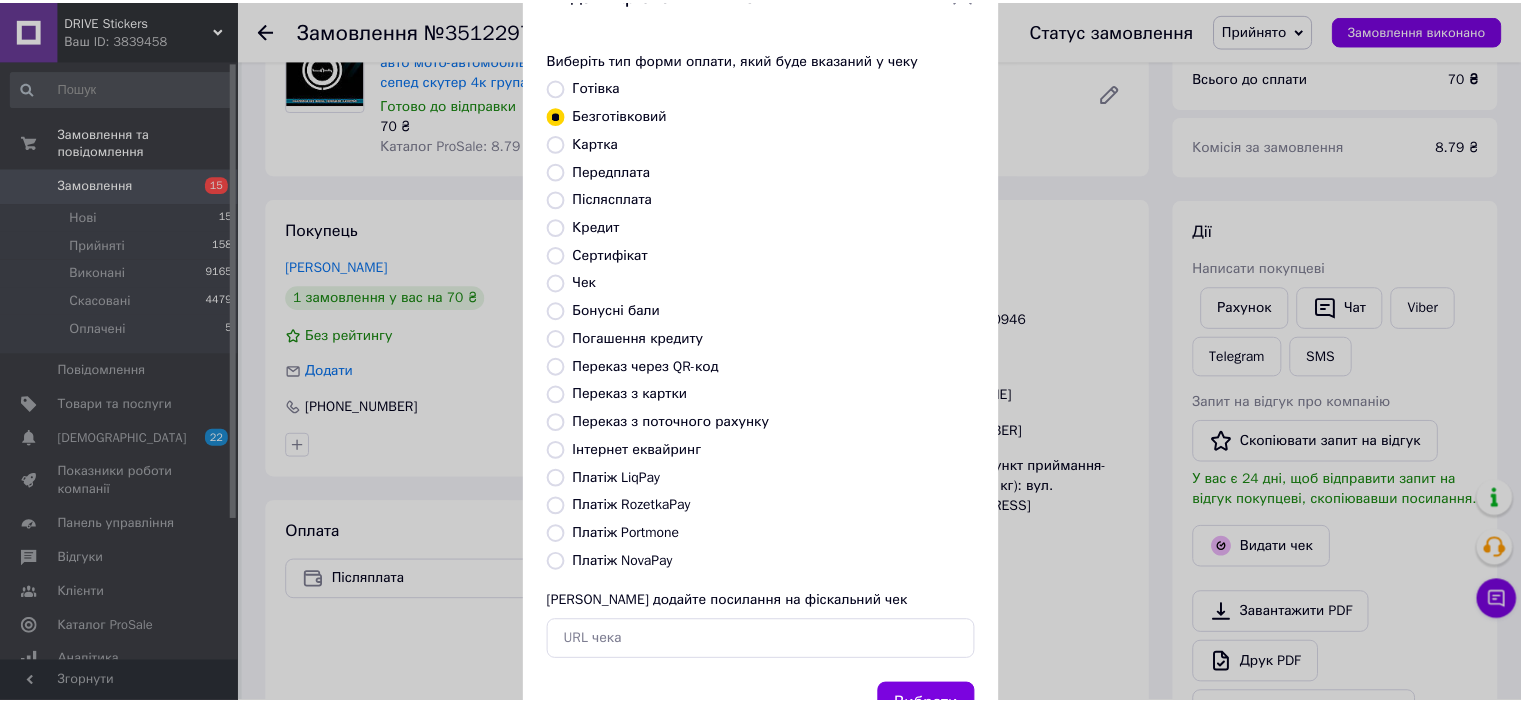 scroll, scrollTop: 155, scrollLeft: 0, axis: vertical 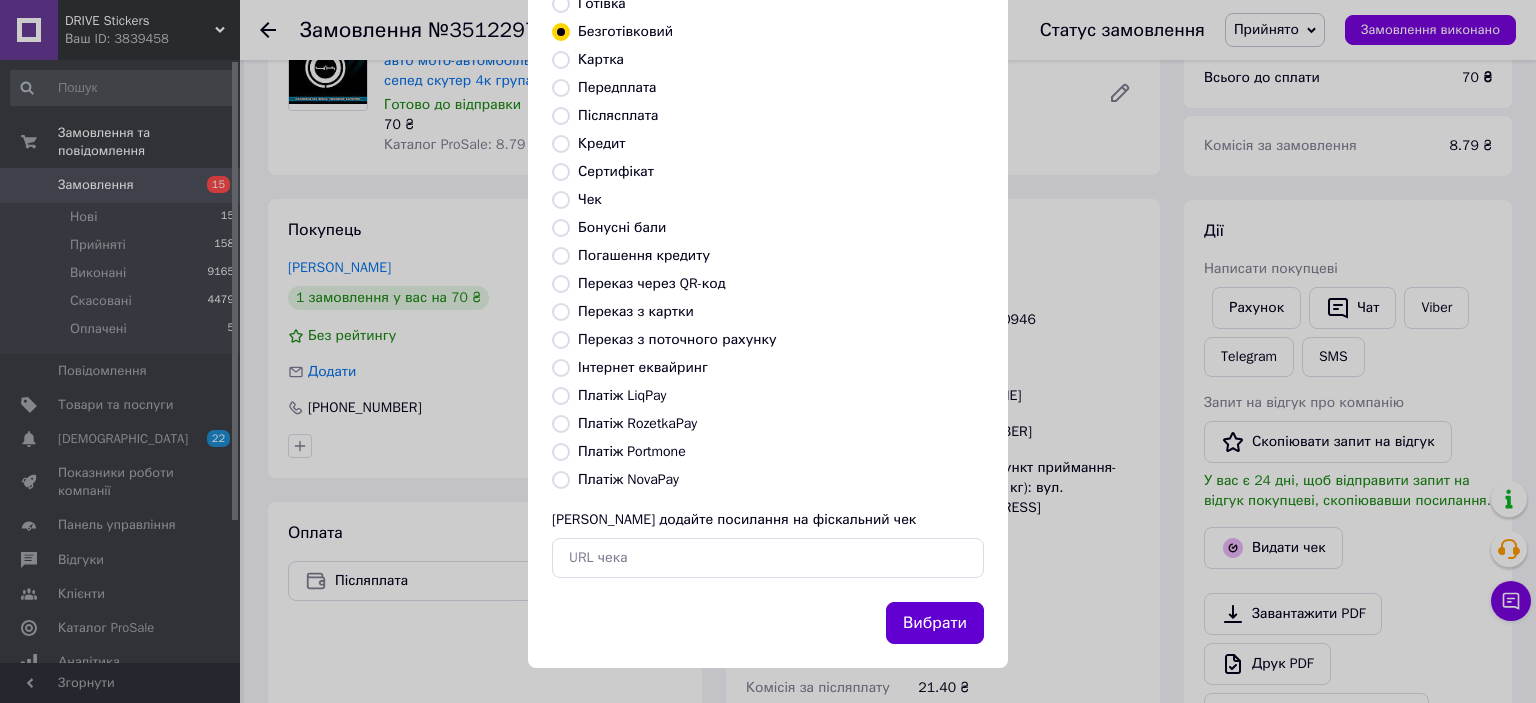click on "Вибрати" at bounding box center [935, 623] 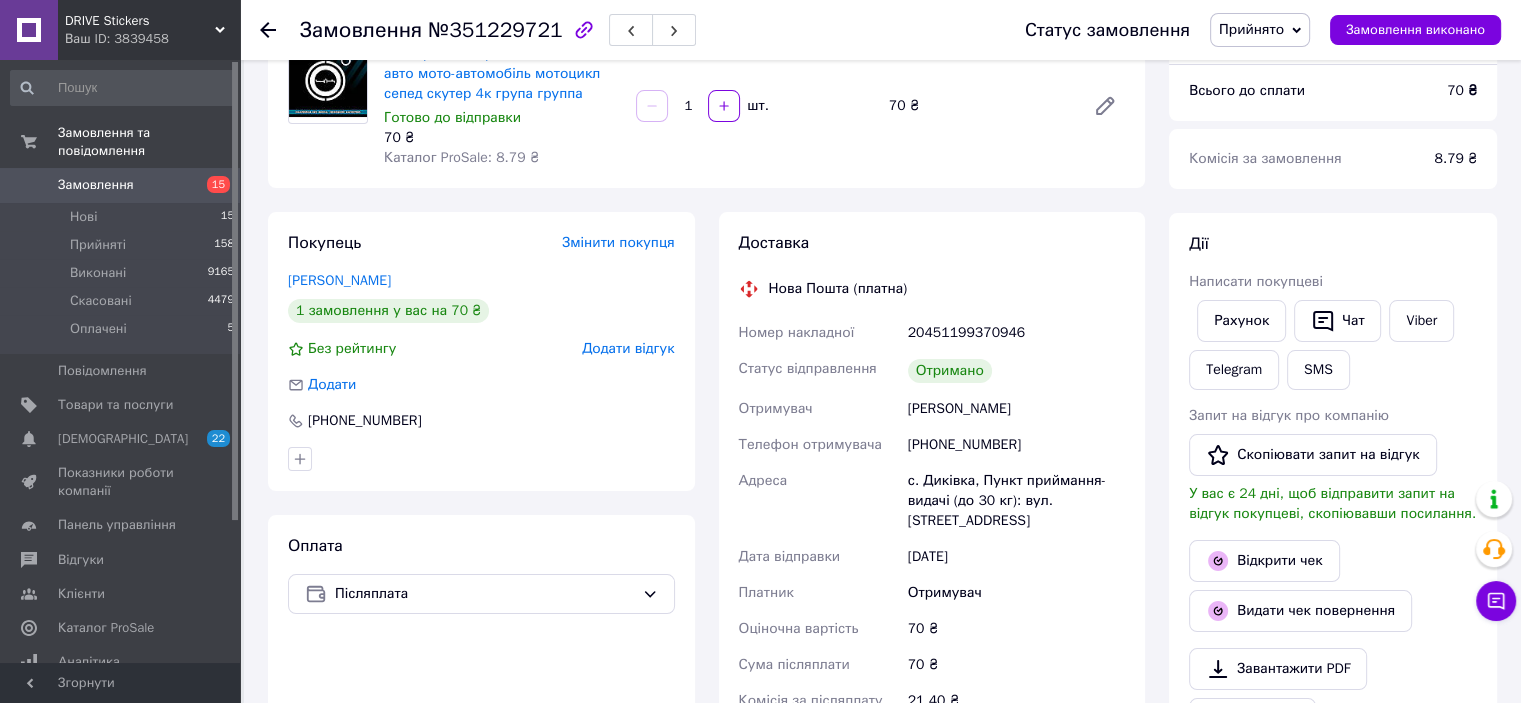 scroll, scrollTop: 100, scrollLeft: 0, axis: vertical 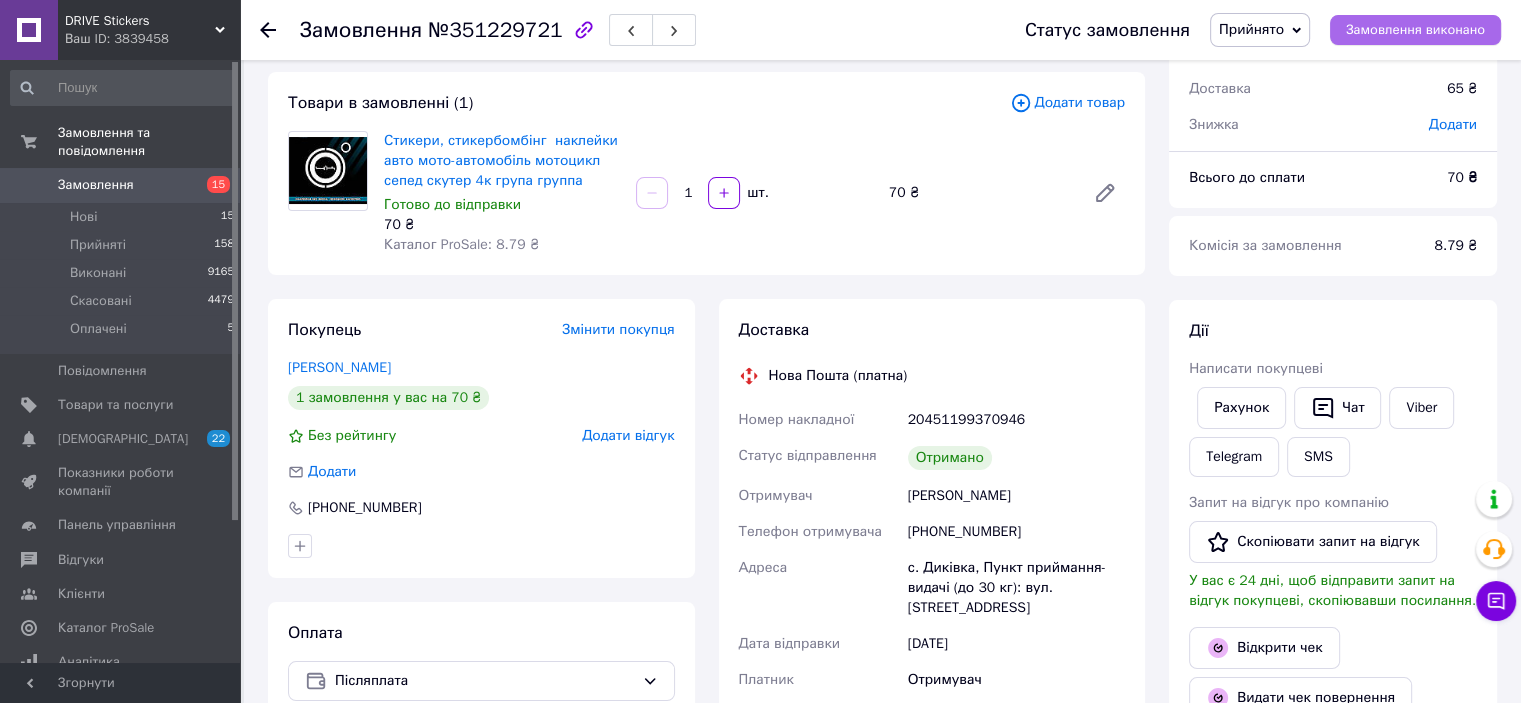 click on "Замовлення виконано" at bounding box center (1415, 30) 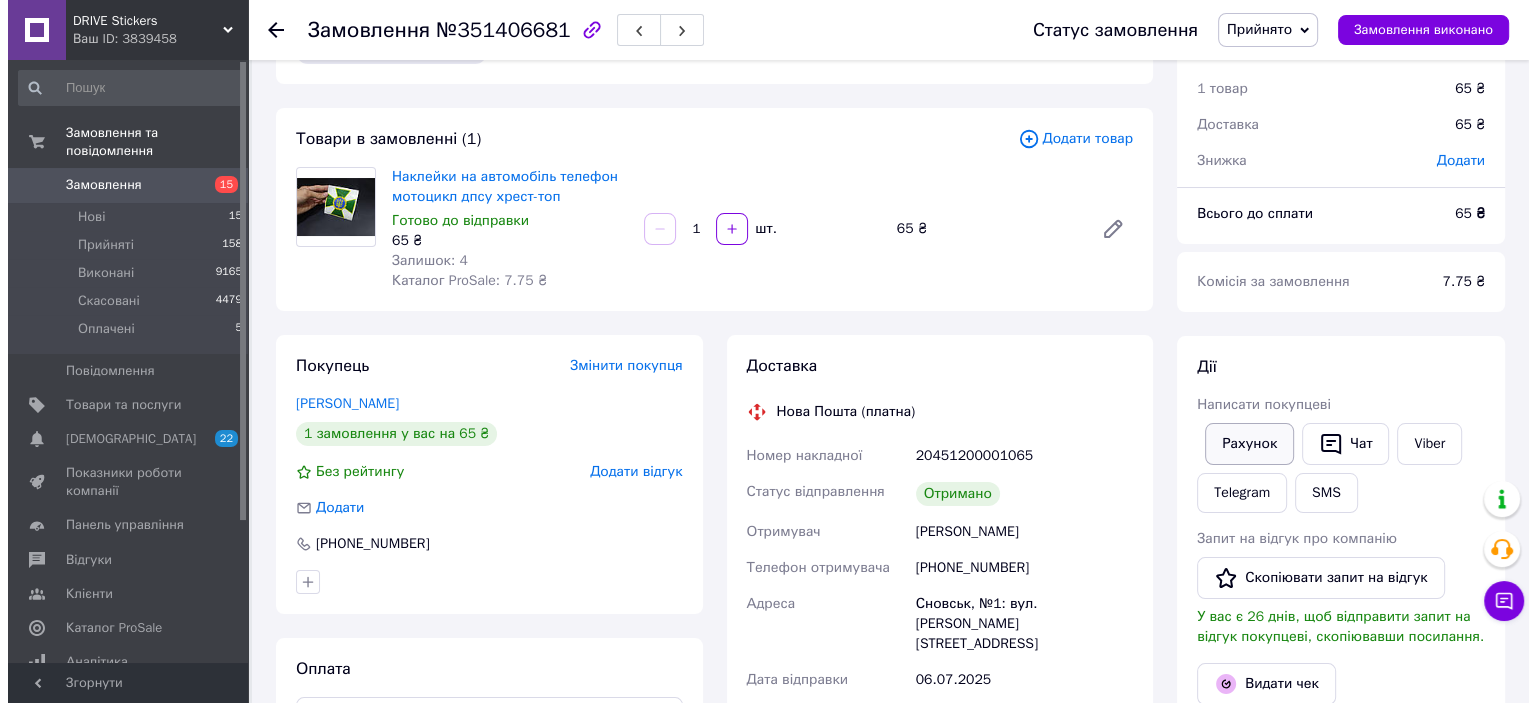 scroll, scrollTop: 100, scrollLeft: 0, axis: vertical 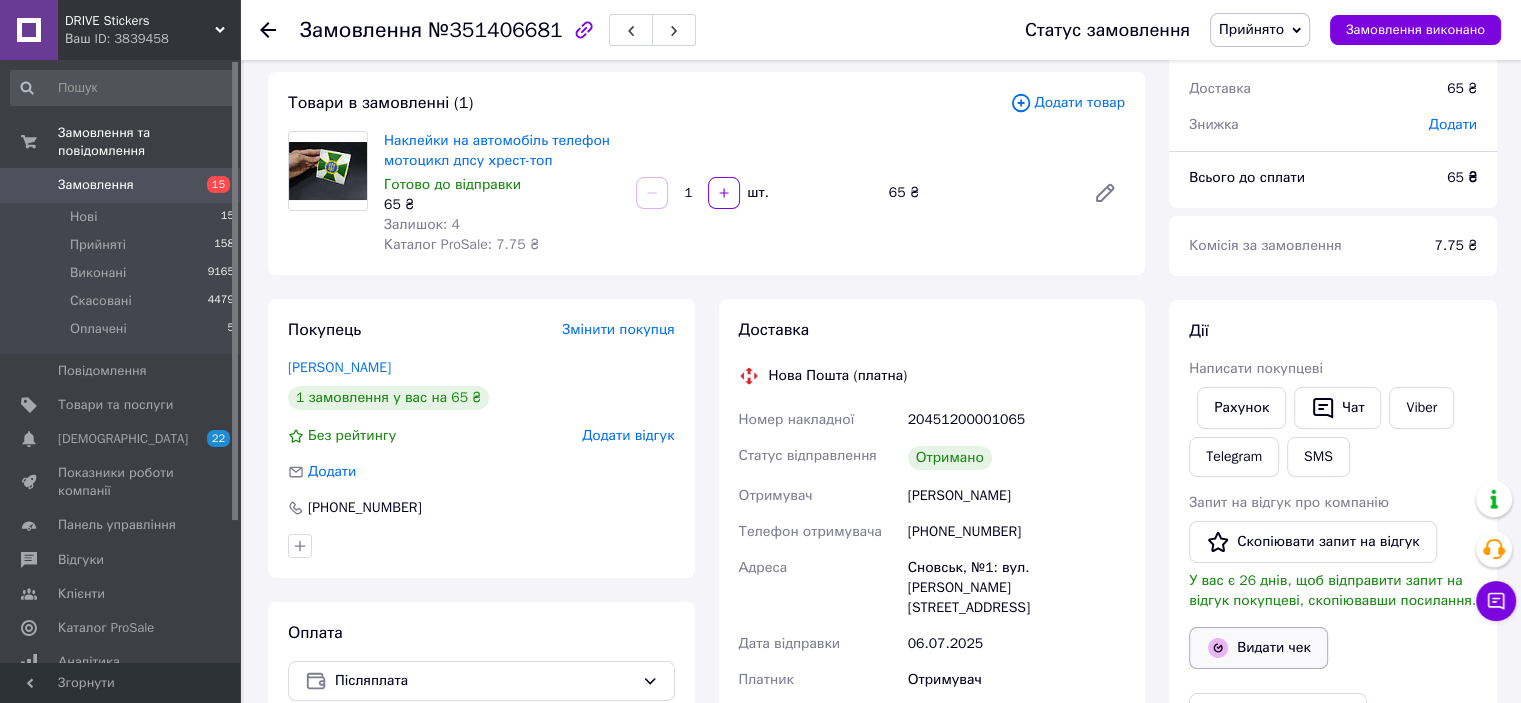 click on "Видати чек" at bounding box center (1258, 648) 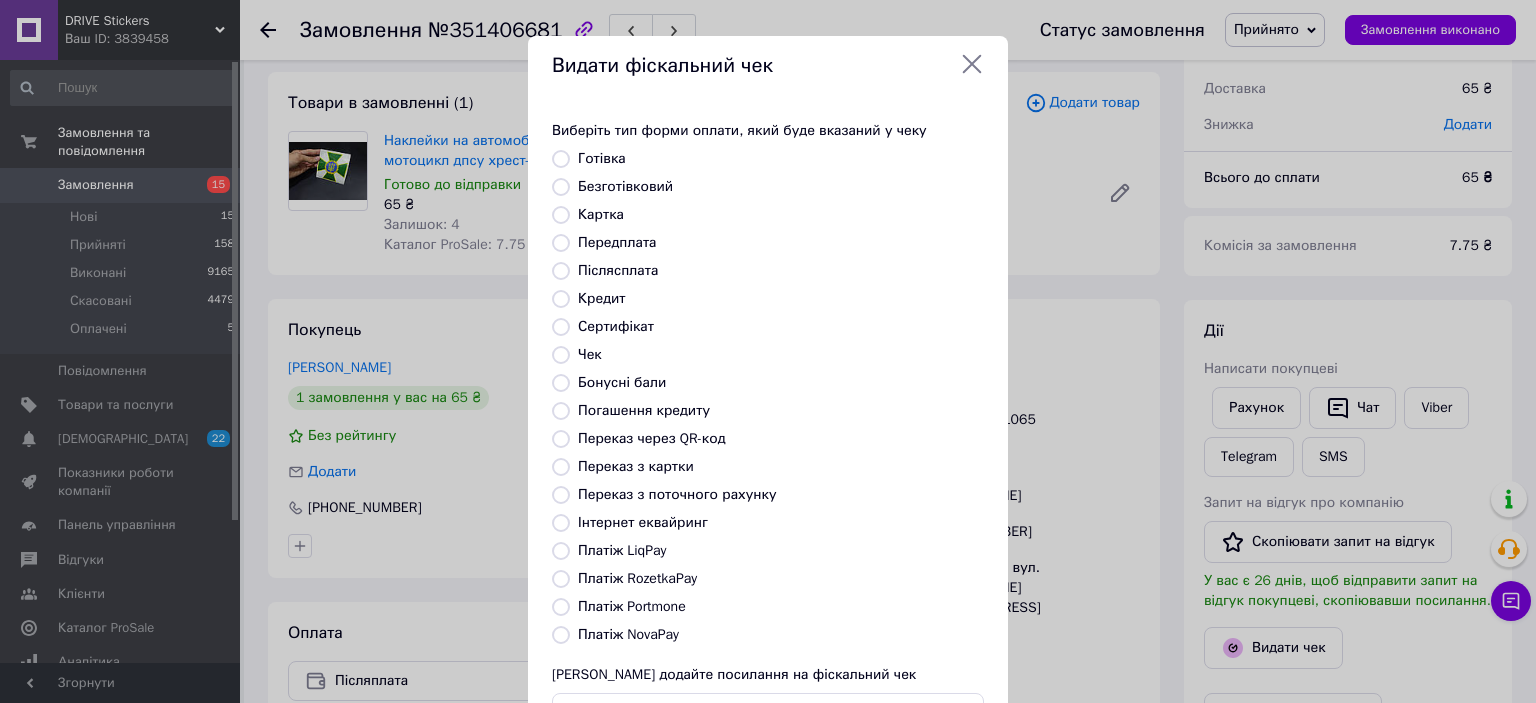click on "Безготівковий" at bounding box center (625, 186) 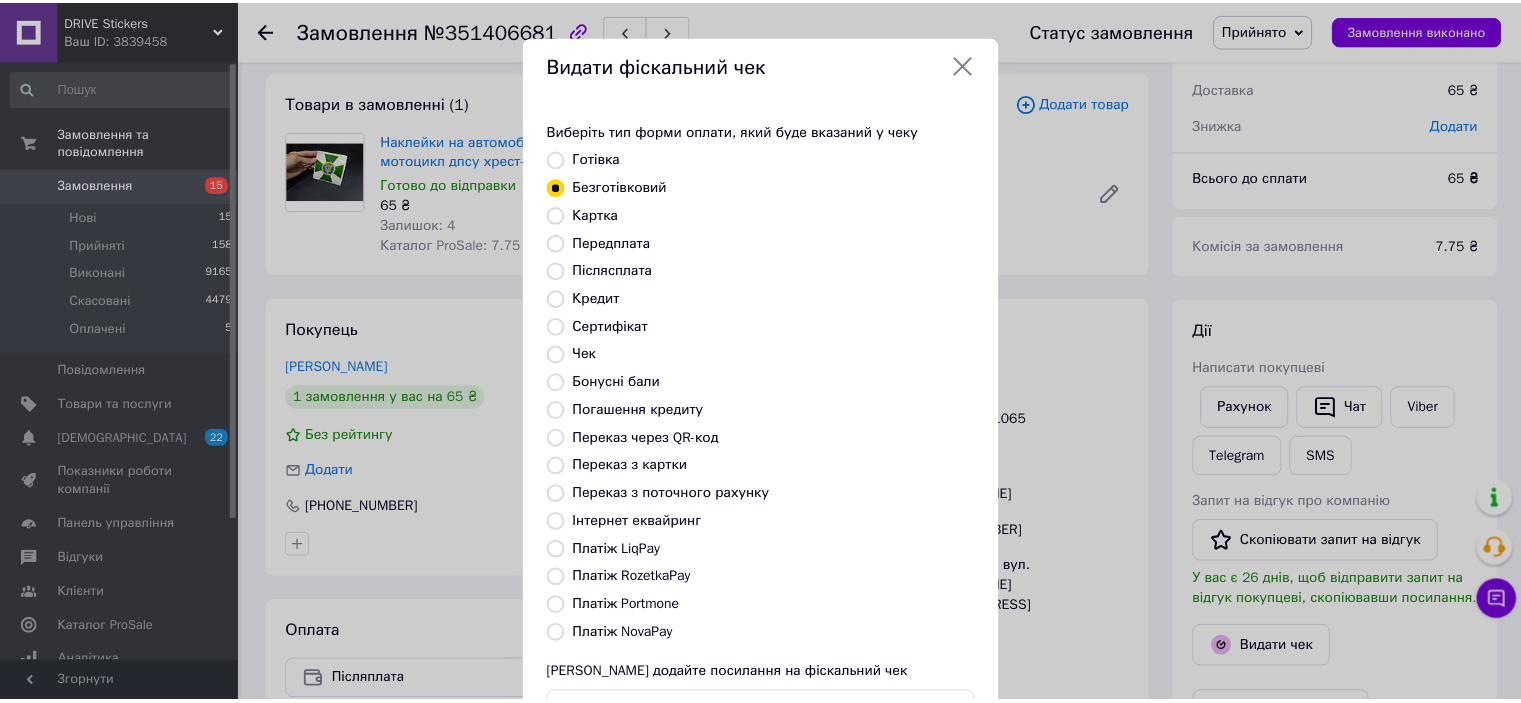 scroll, scrollTop: 155, scrollLeft: 0, axis: vertical 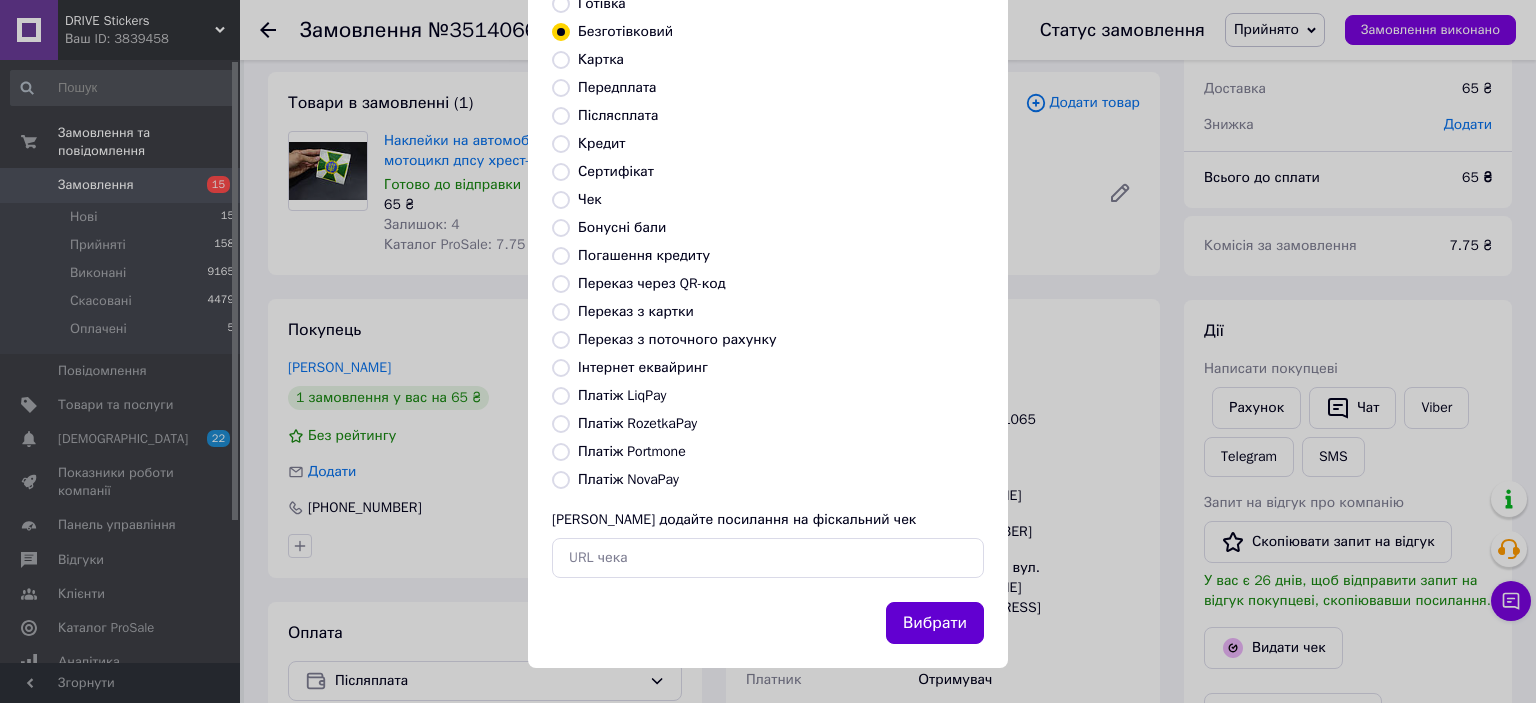 click on "Вибрати" at bounding box center [935, 623] 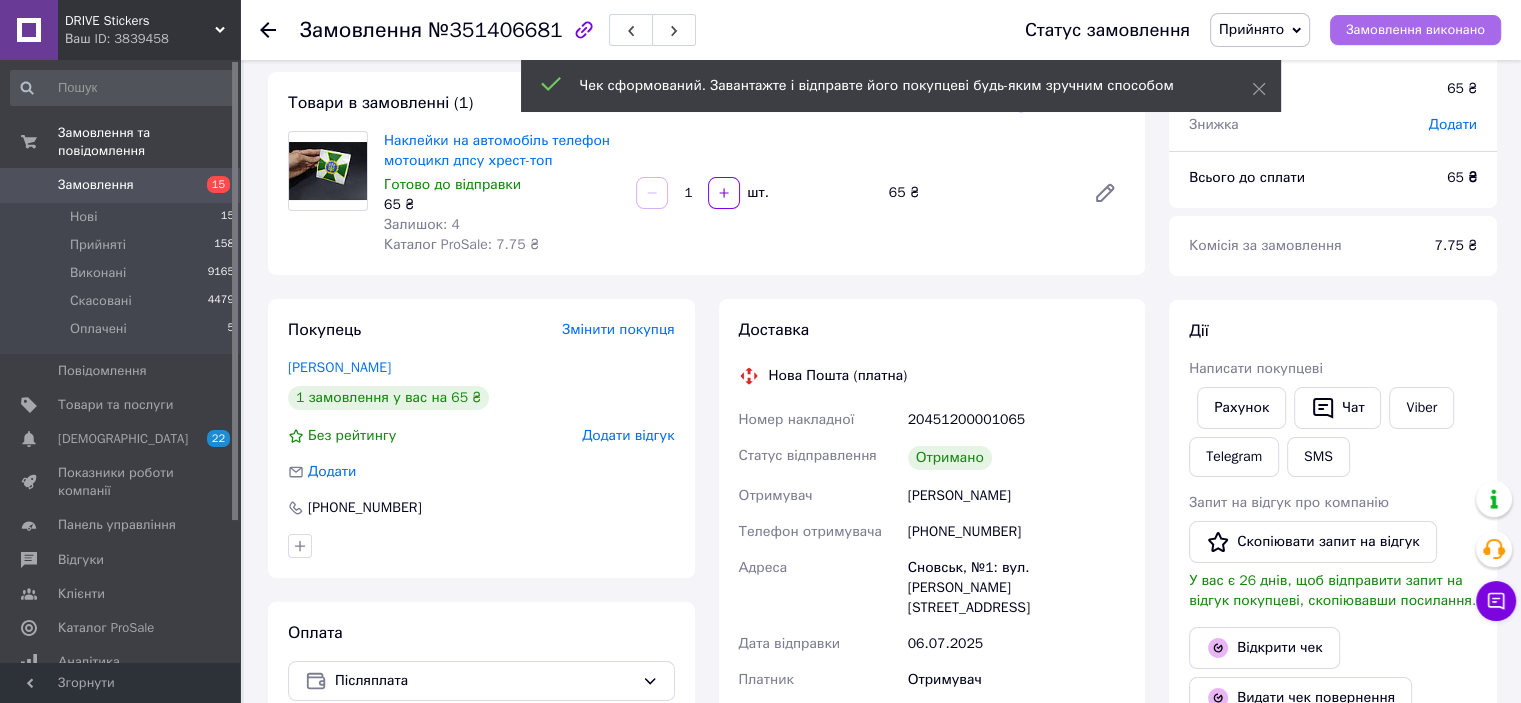 click on "Замовлення виконано" at bounding box center (1415, 30) 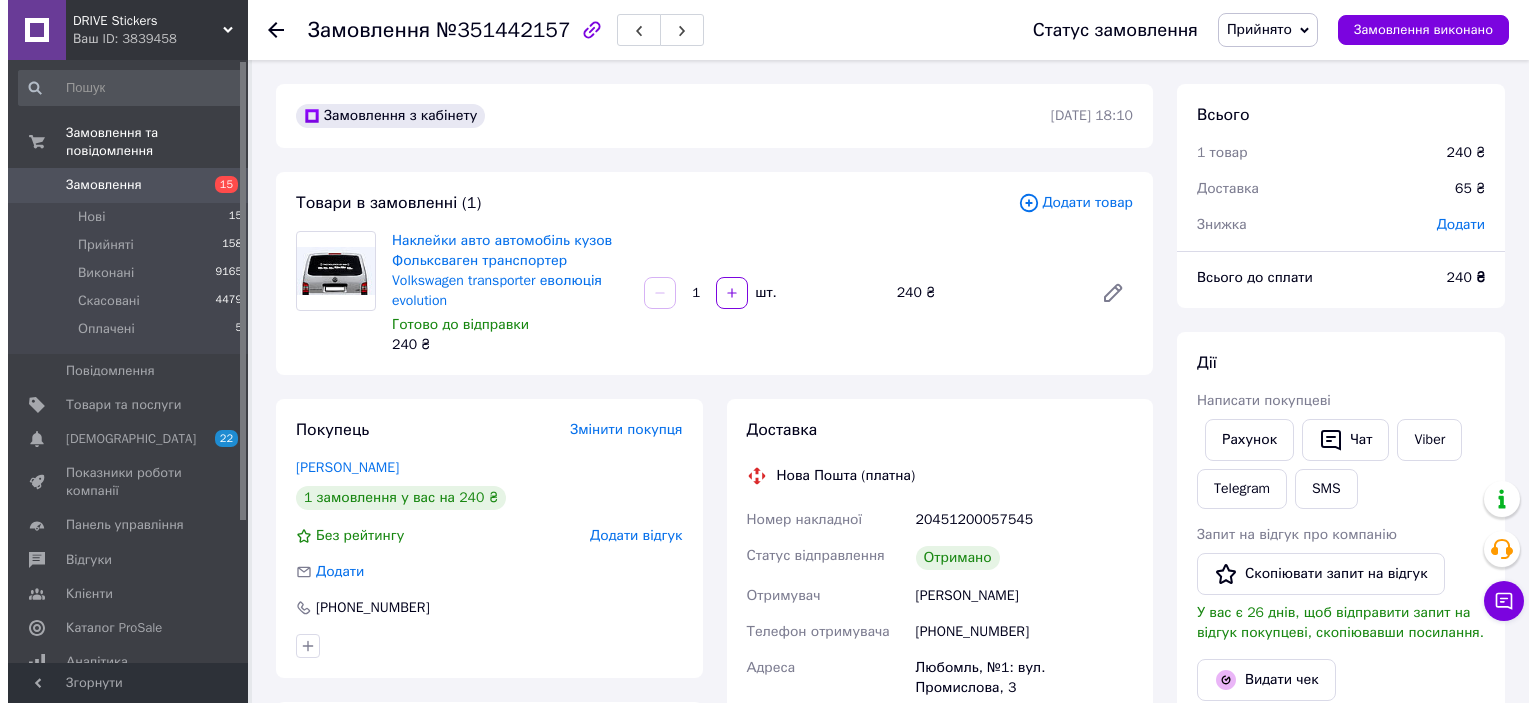 scroll, scrollTop: 0, scrollLeft: 0, axis: both 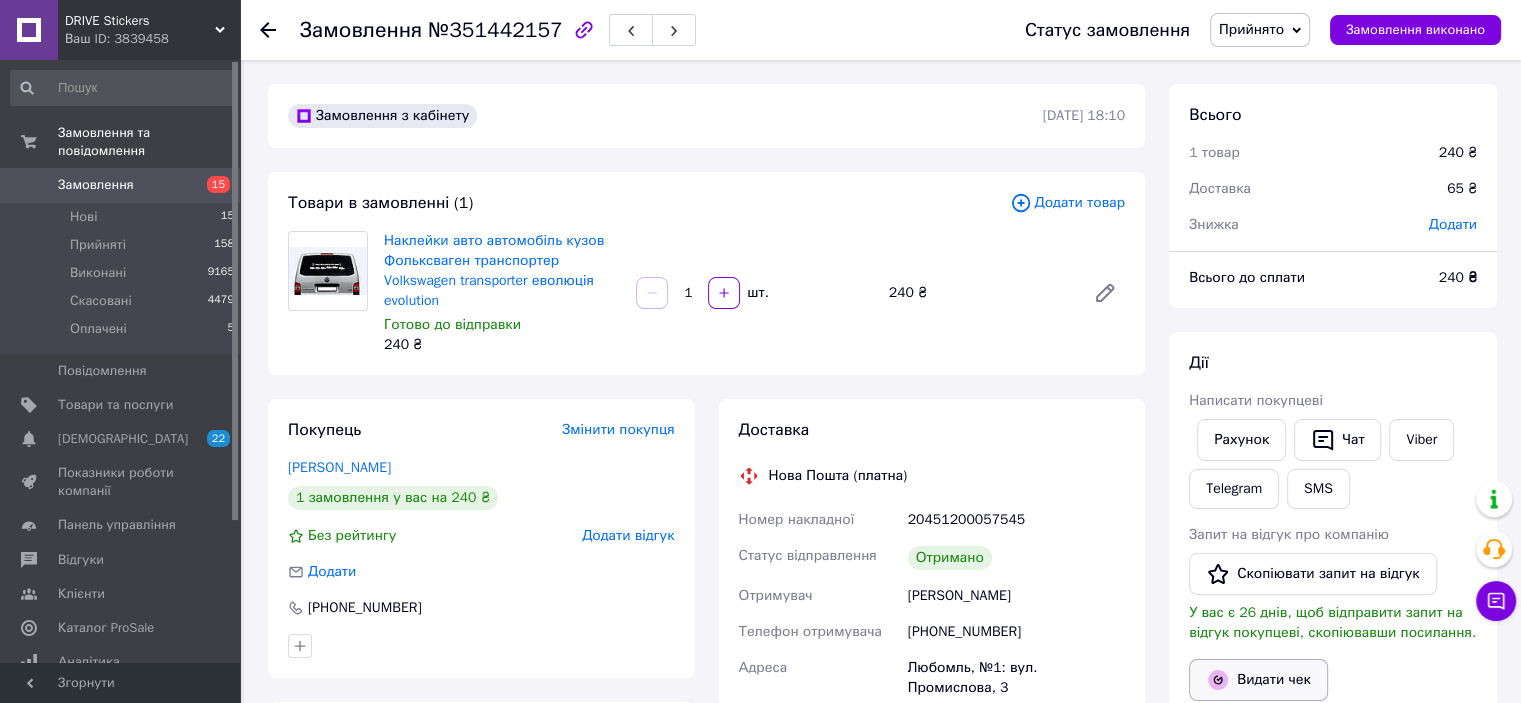 click on "Видати чек" at bounding box center (1258, 680) 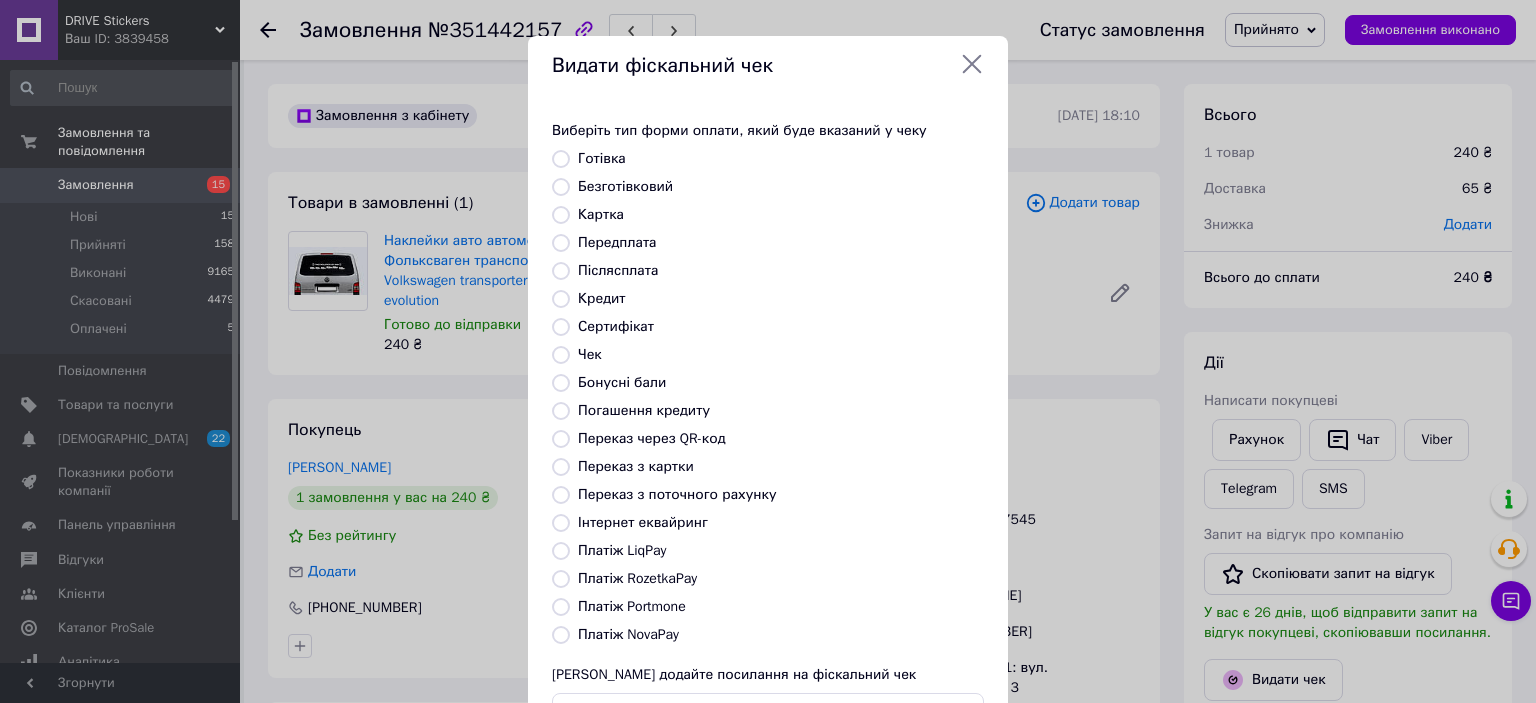 click on "Безготівковий" at bounding box center [625, 186] 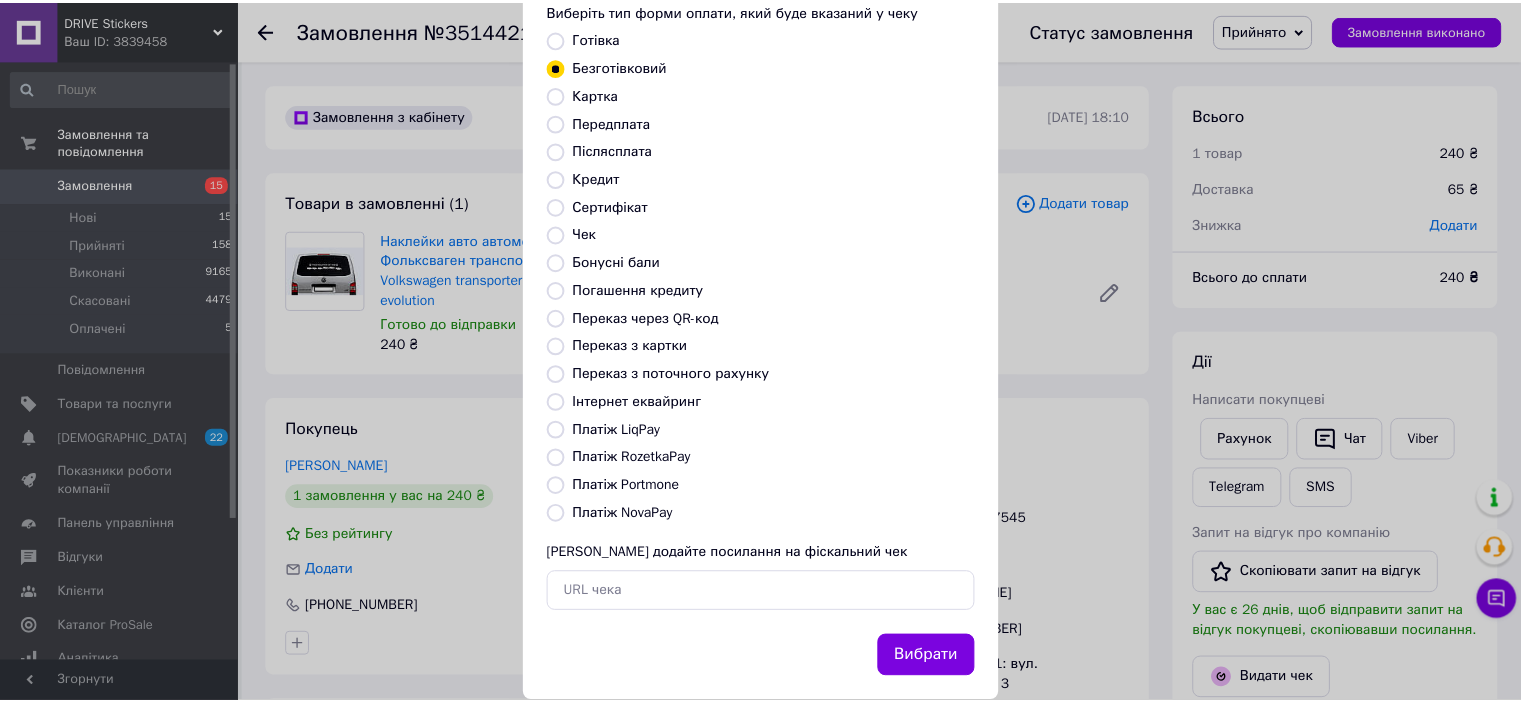 scroll, scrollTop: 155, scrollLeft: 0, axis: vertical 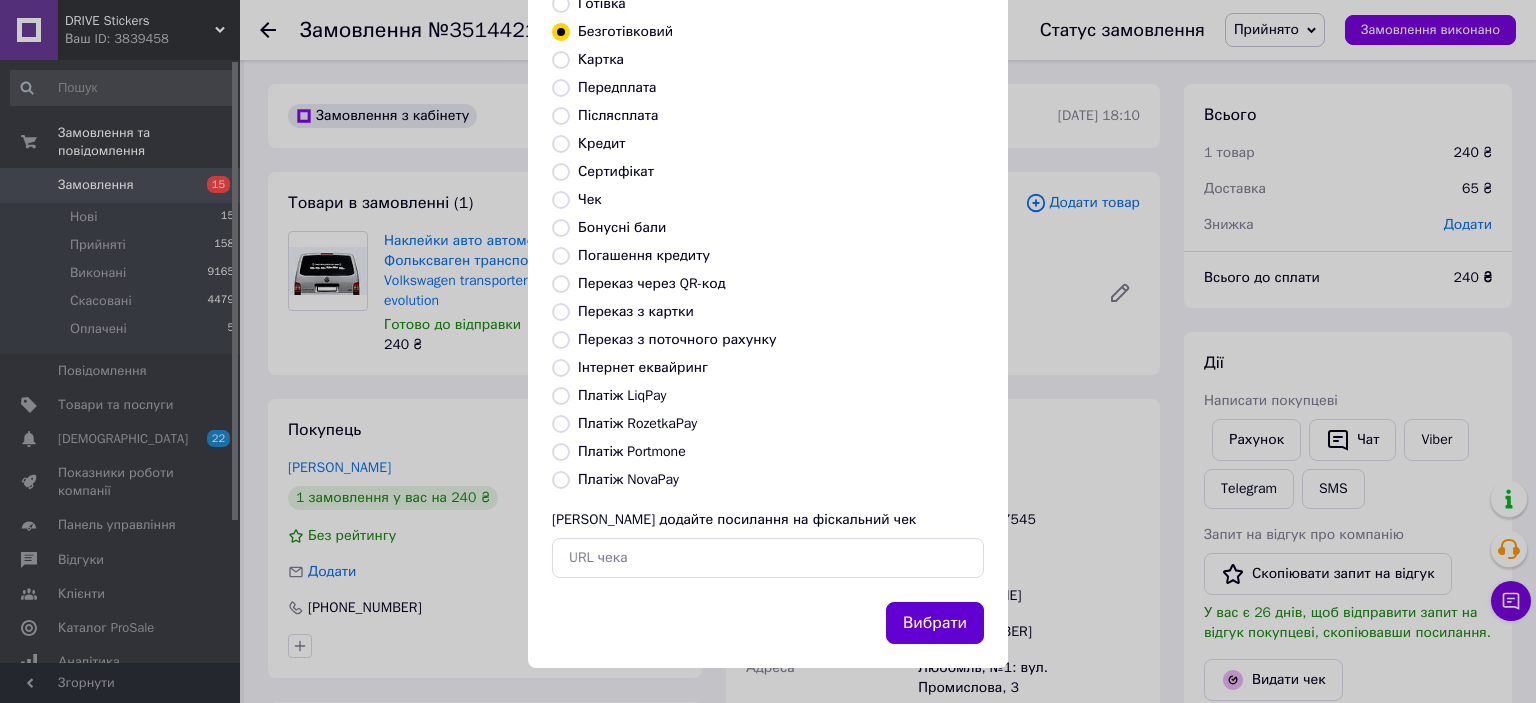 click on "Вибрати" at bounding box center (935, 623) 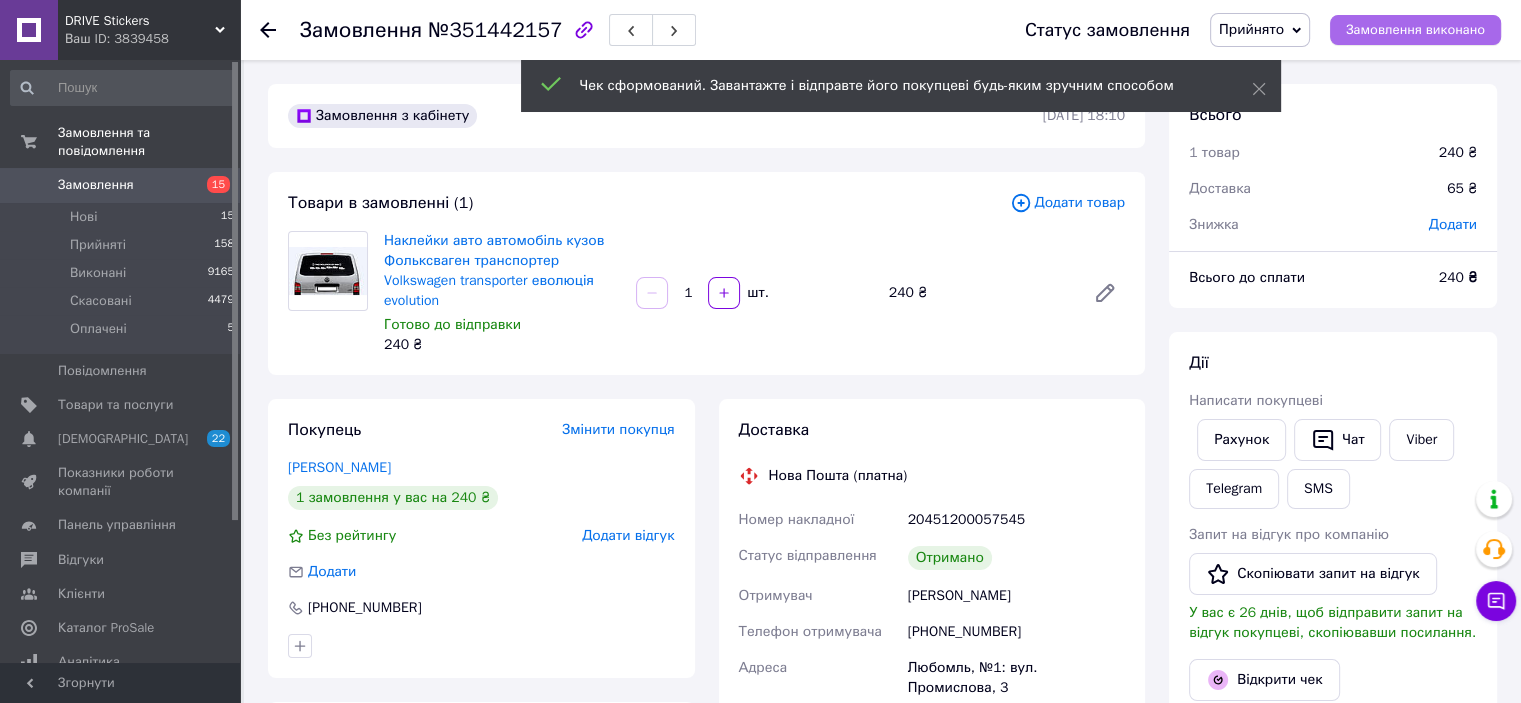 click on "Замовлення виконано" at bounding box center (1415, 30) 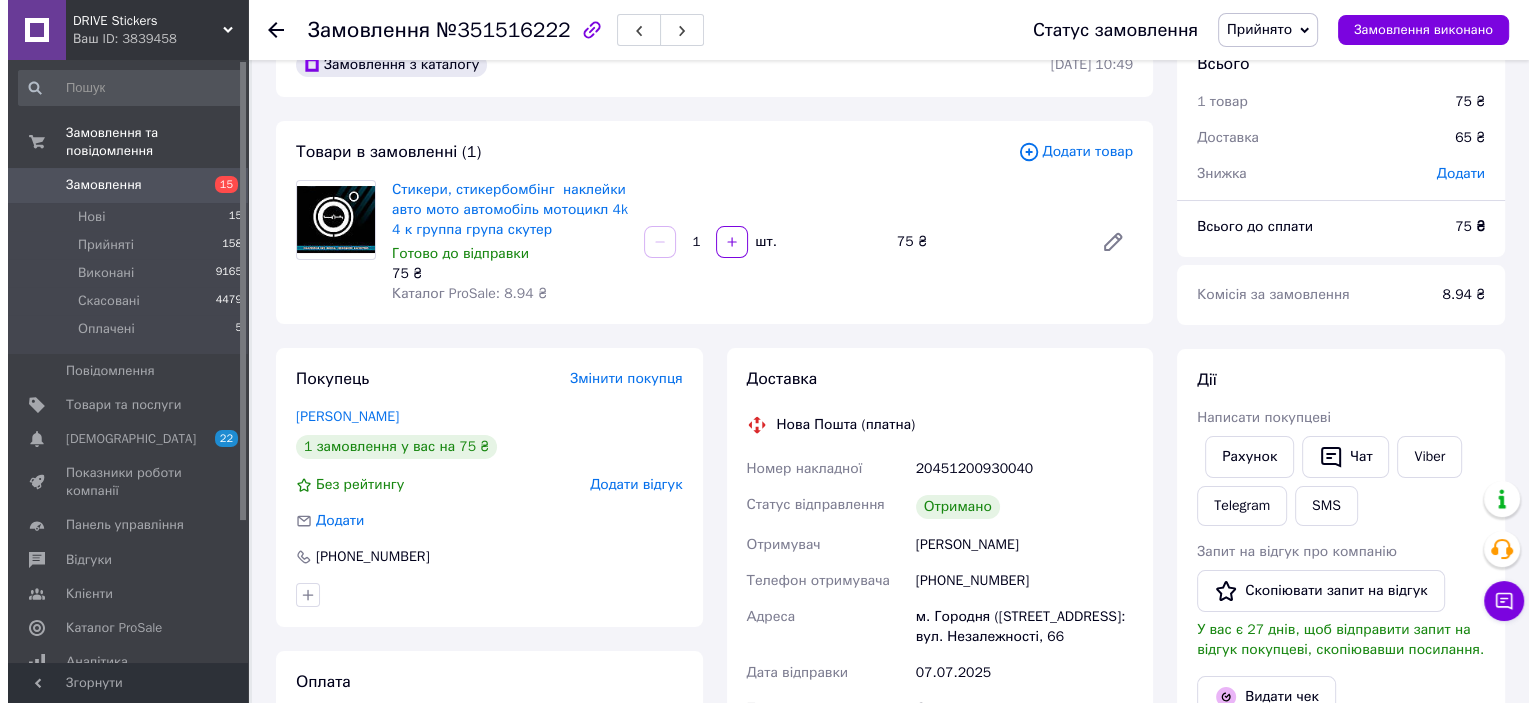 scroll, scrollTop: 100, scrollLeft: 0, axis: vertical 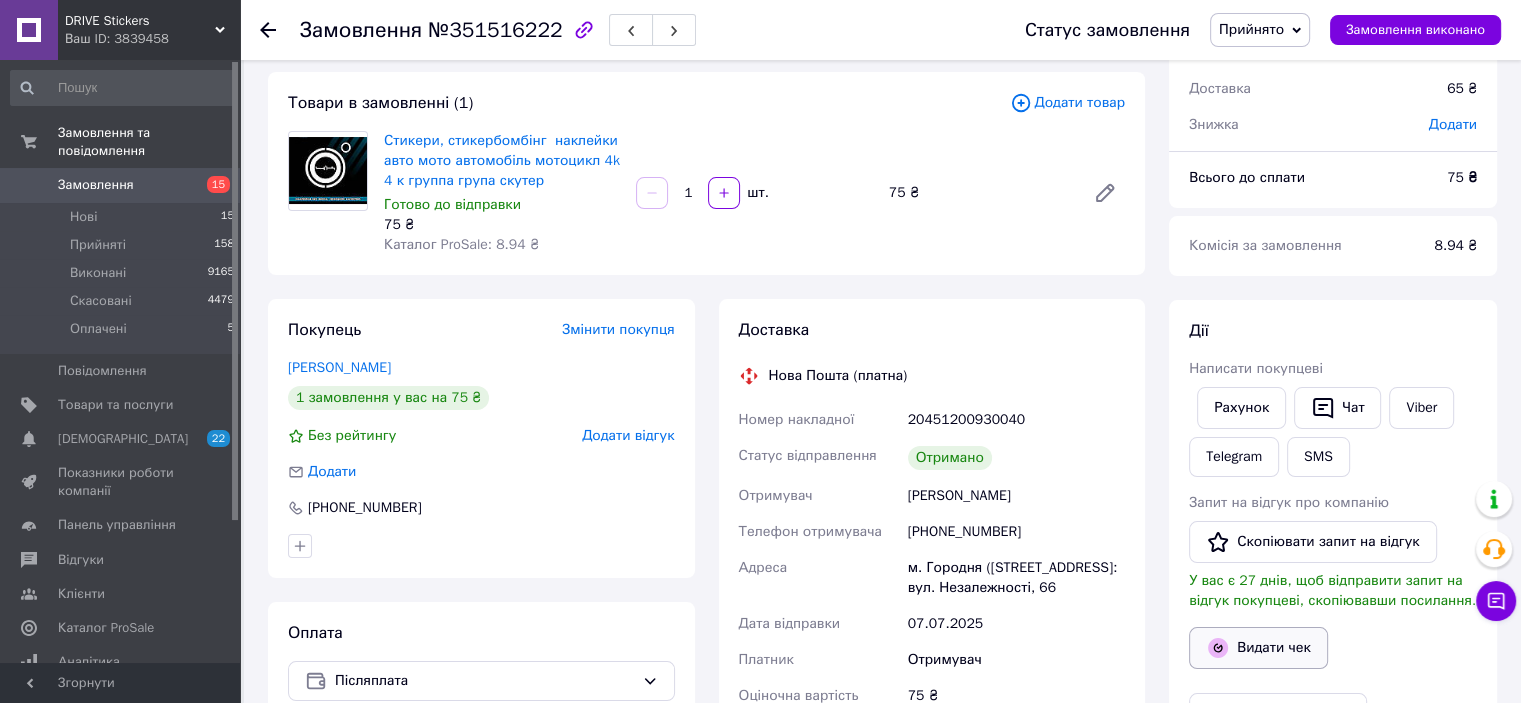 click on "Видати чек" at bounding box center [1258, 648] 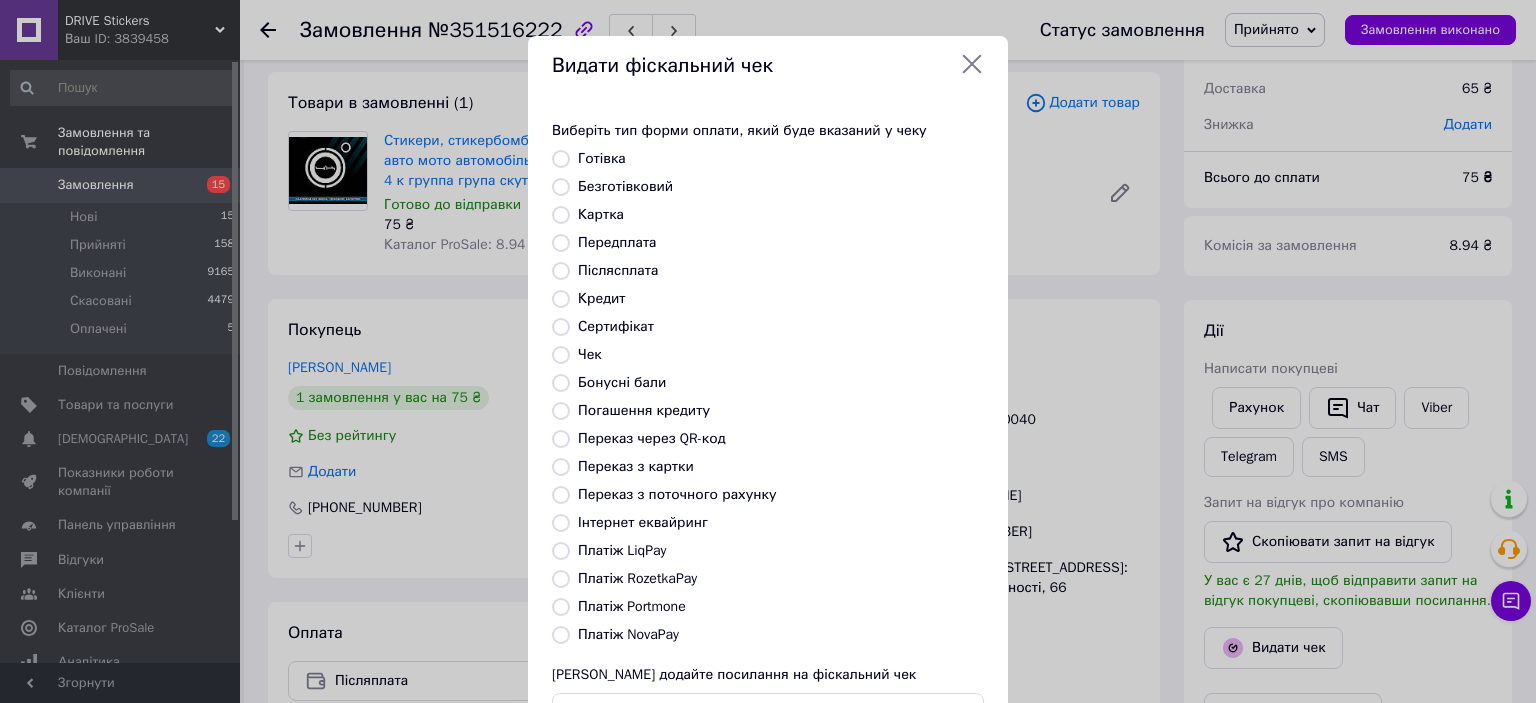 click on "Безготівковий" at bounding box center (625, 186) 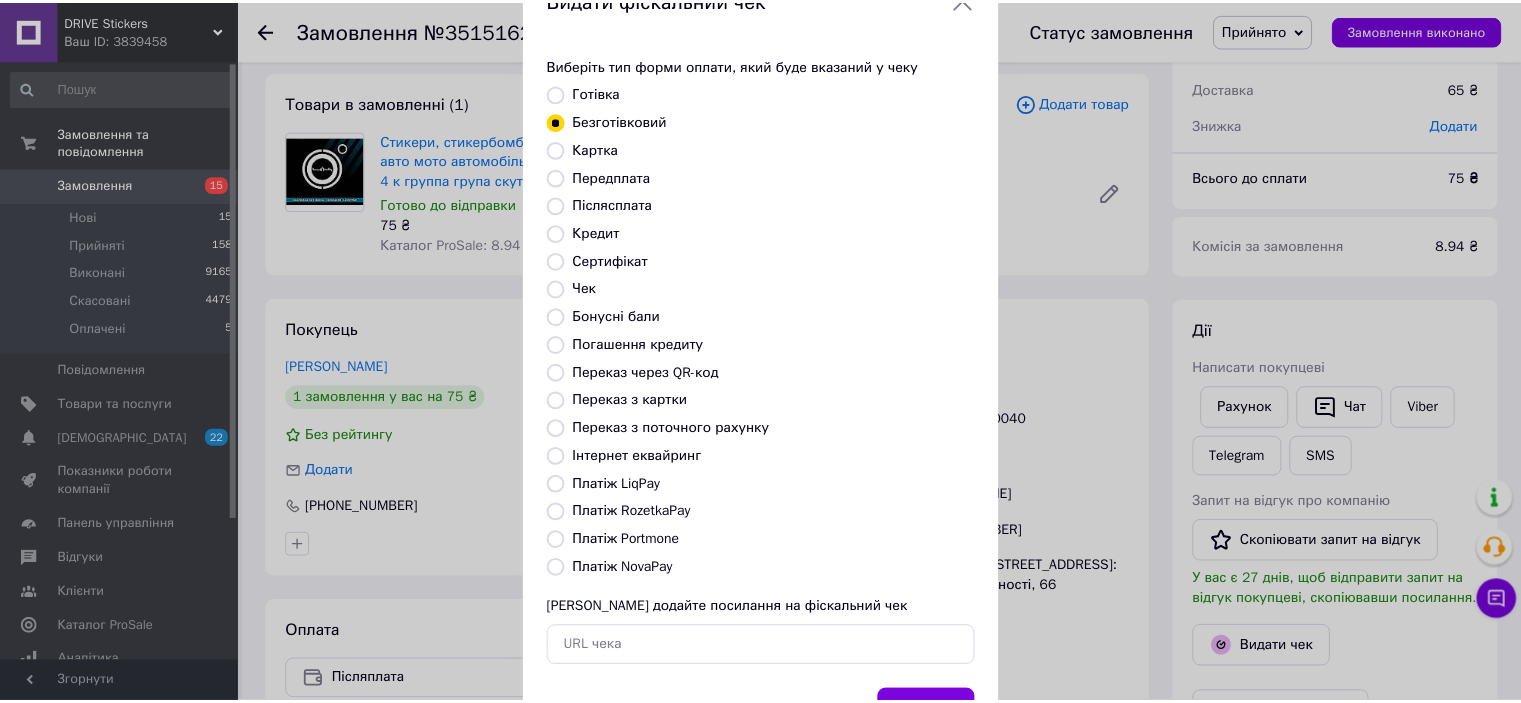 scroll, scrollTop: 155, scrollLeft: 0, axis: vertical 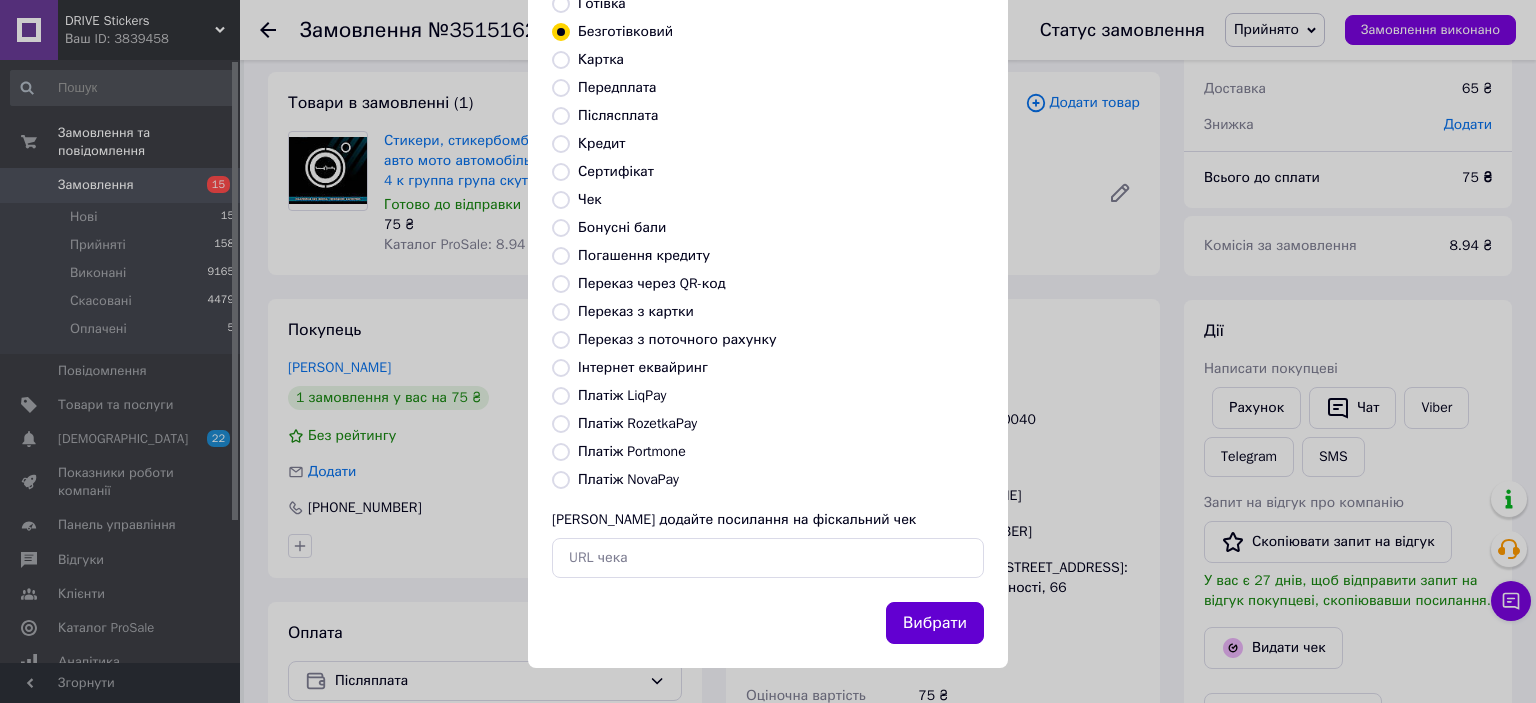 click on "Вибрати" at bounding box center (935, 623) 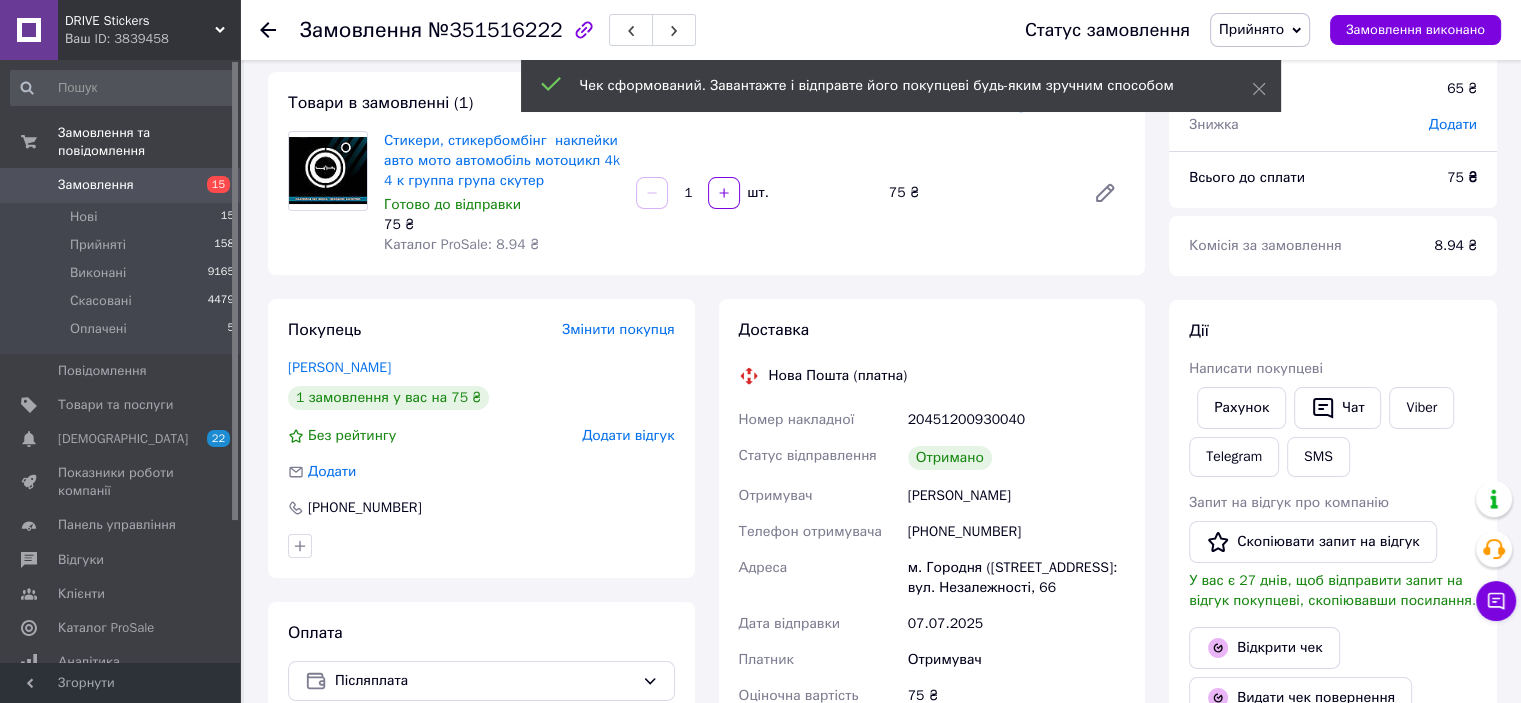 click on "Замовлення виконано" at bounding box center (1415, 30) 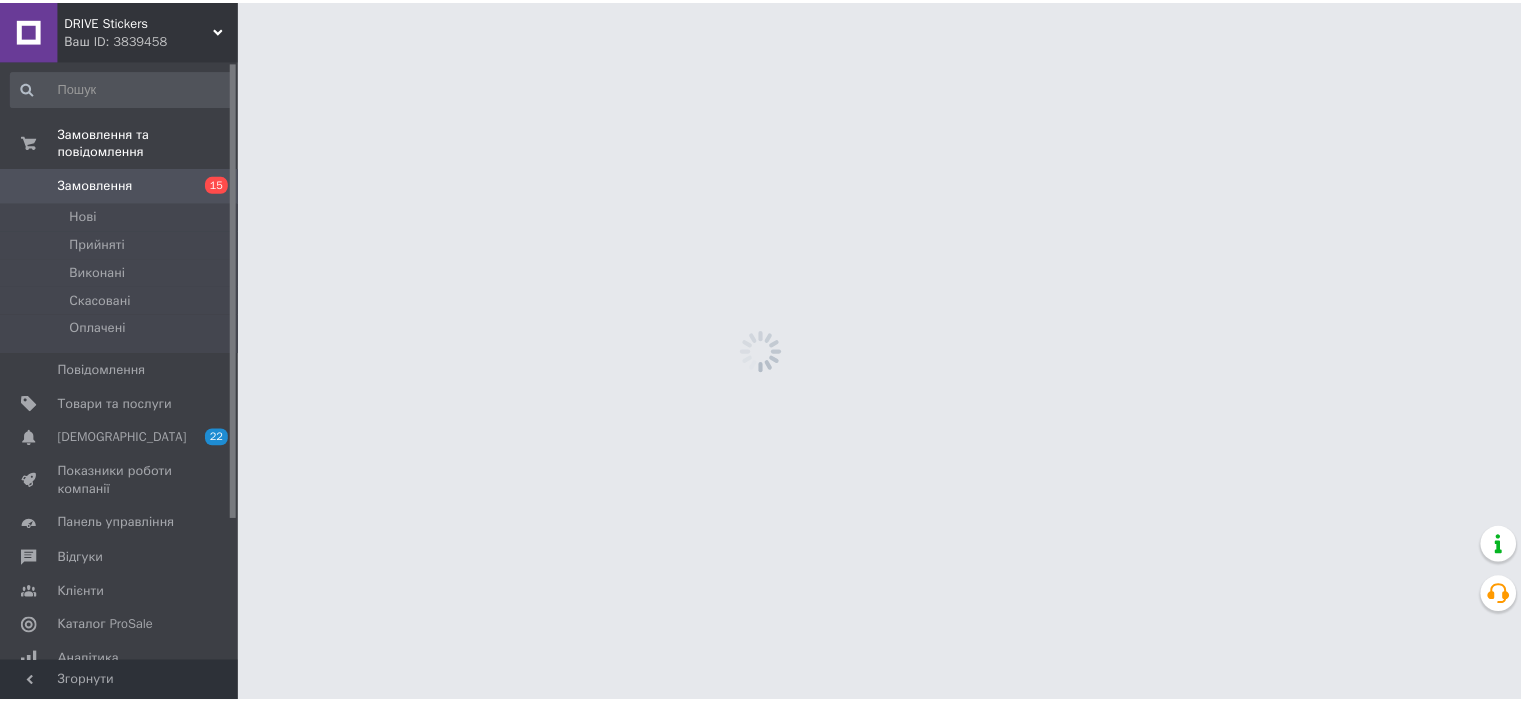 scroll, scrollTop: 0, scrollLeft: 0, axis: both 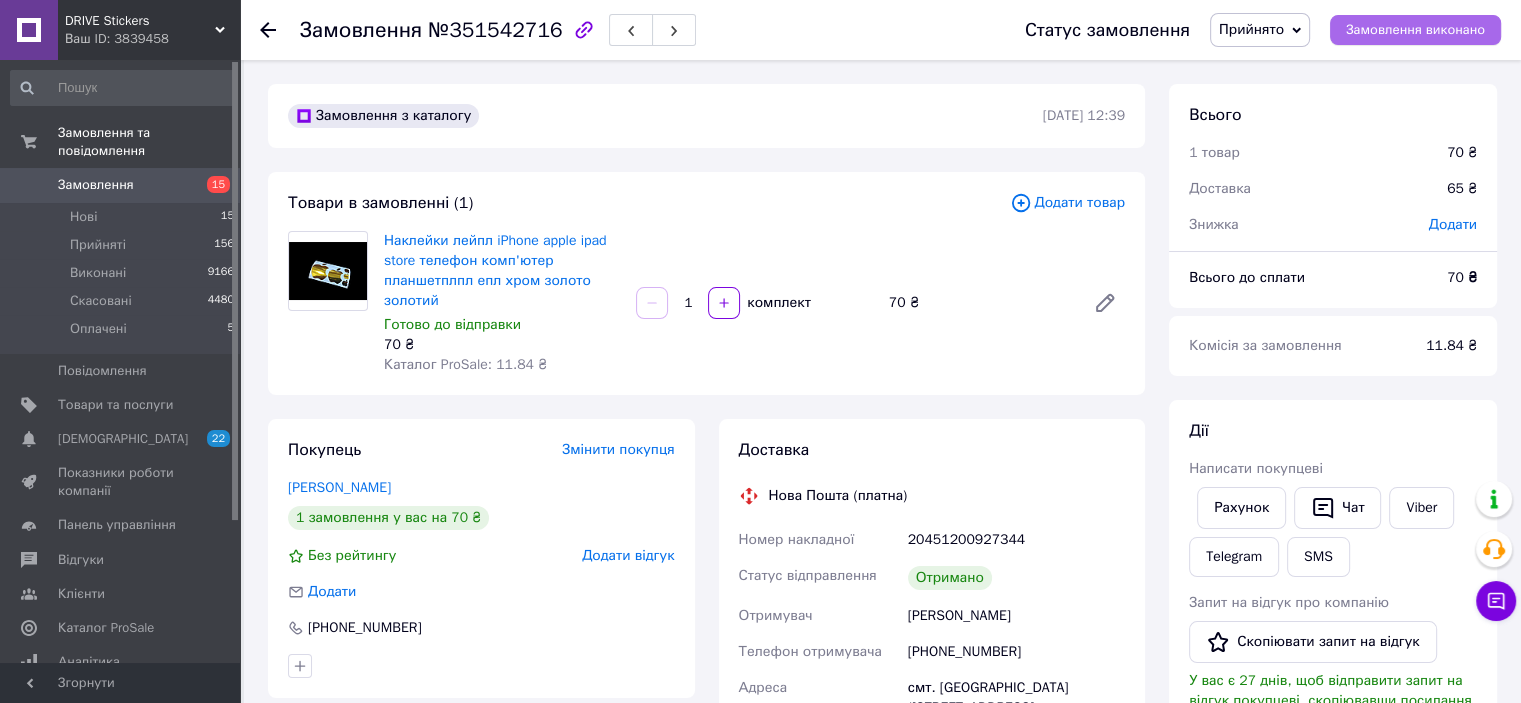 click on "Замовлення виконано" at bounding box center (1415, 30) 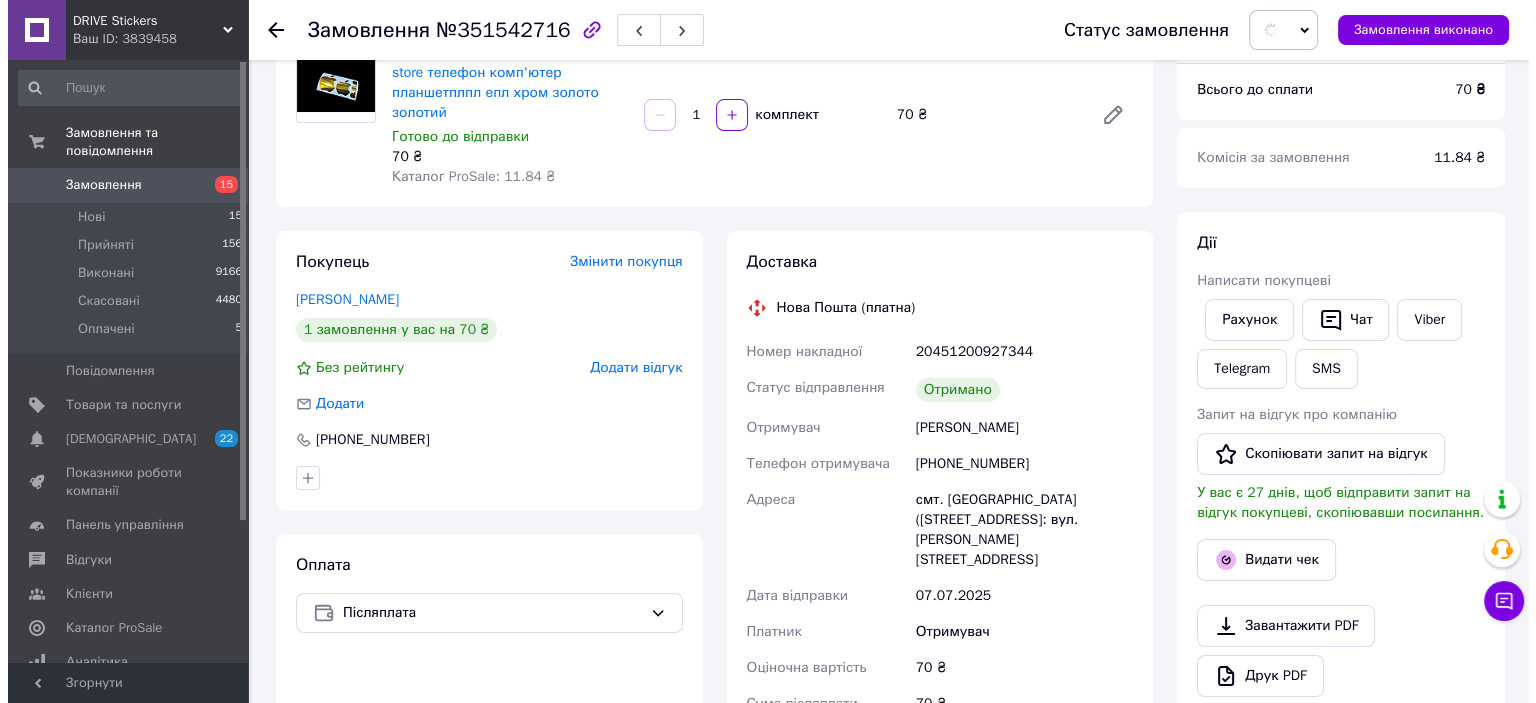 scroll, scrollTop: 200, scrollLeft: 0, axis: vertical 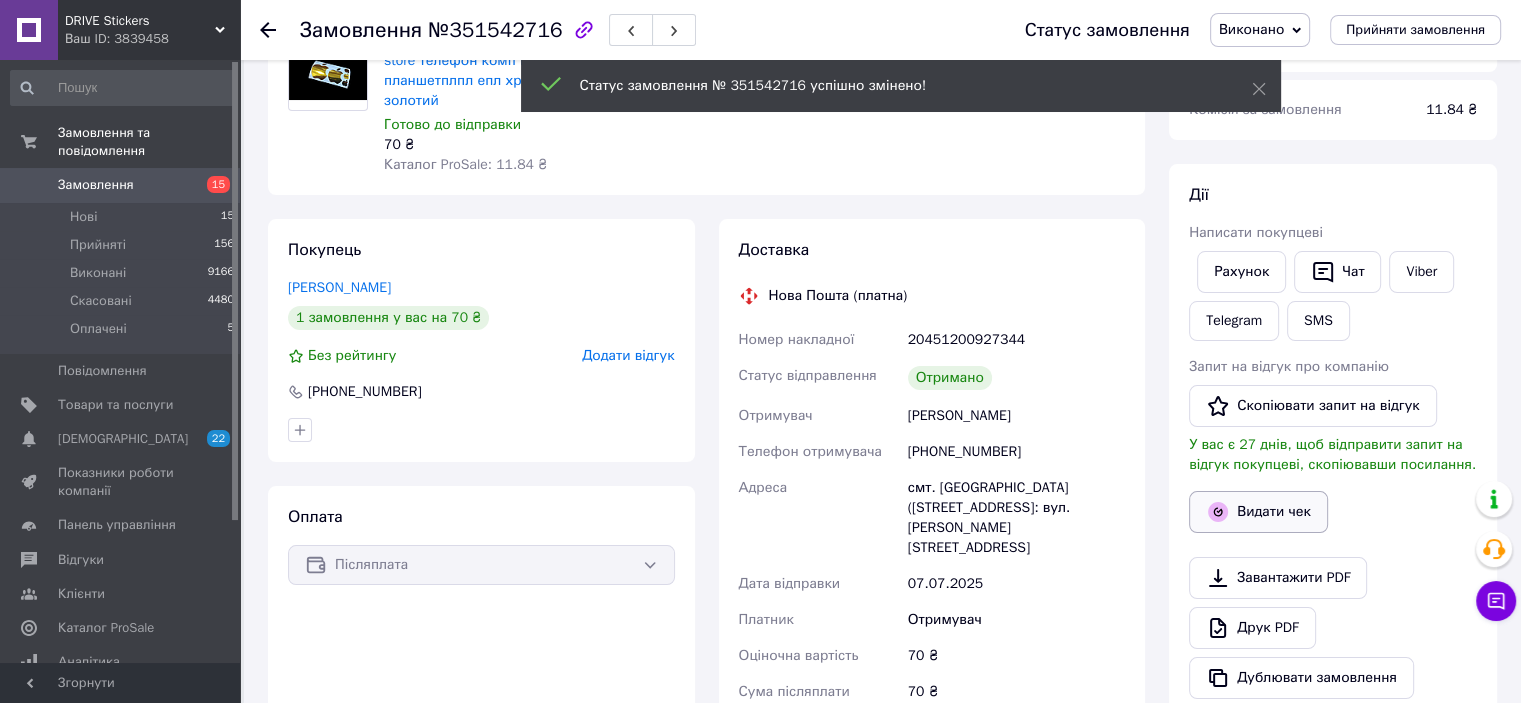 click on "Видати чек" at bounding box center (1258, 512) 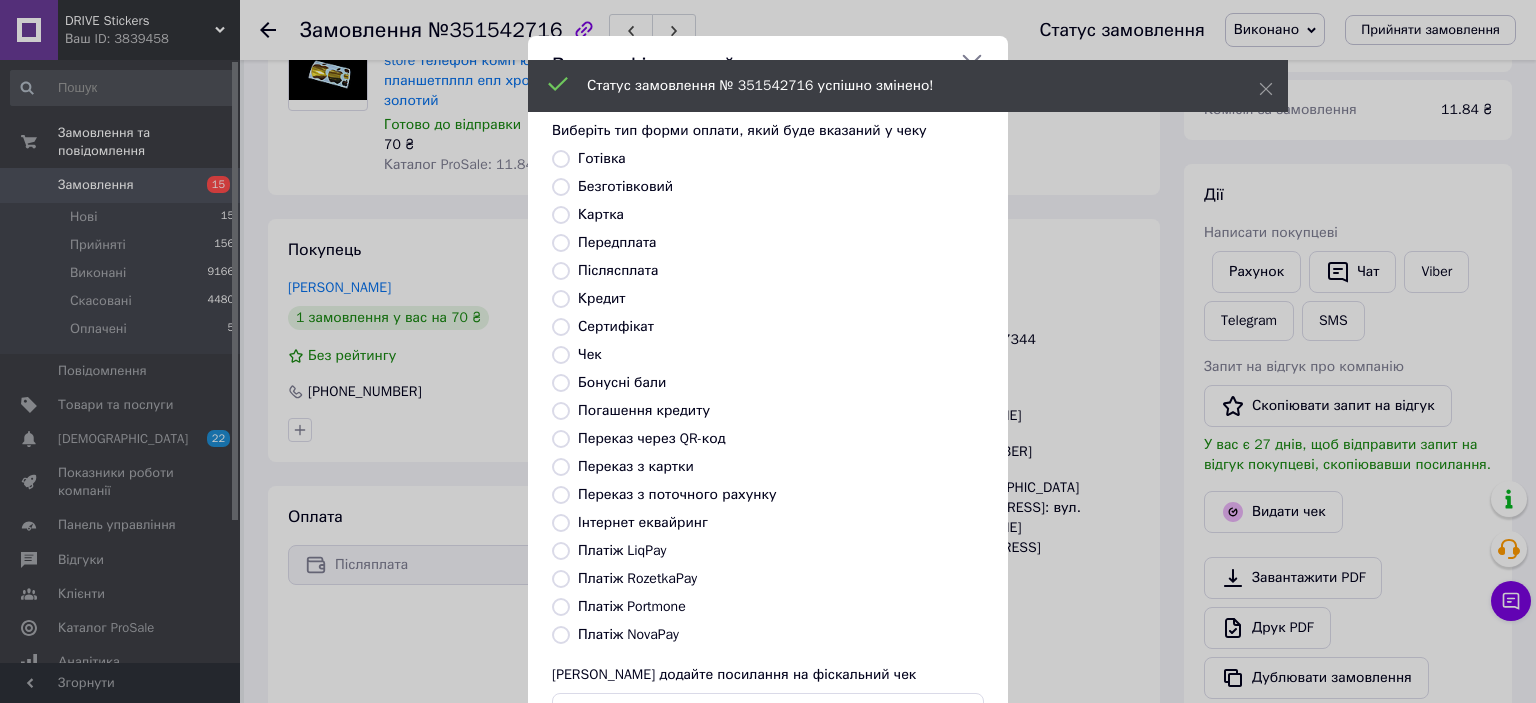 click on "Безготівковий" at bounding box center [625, 186] 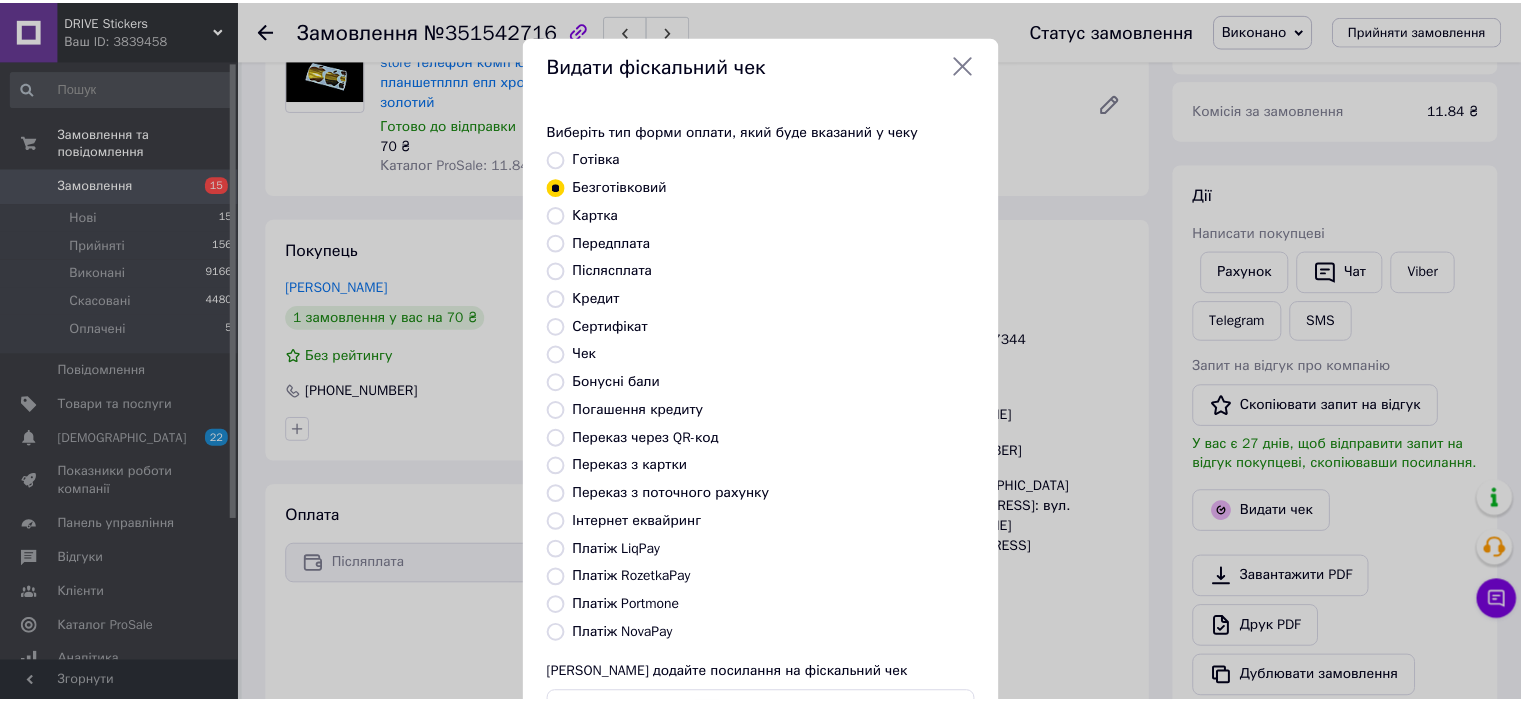 scroll, scrollTop: 155, scrollLeft: 0, axis: vertical 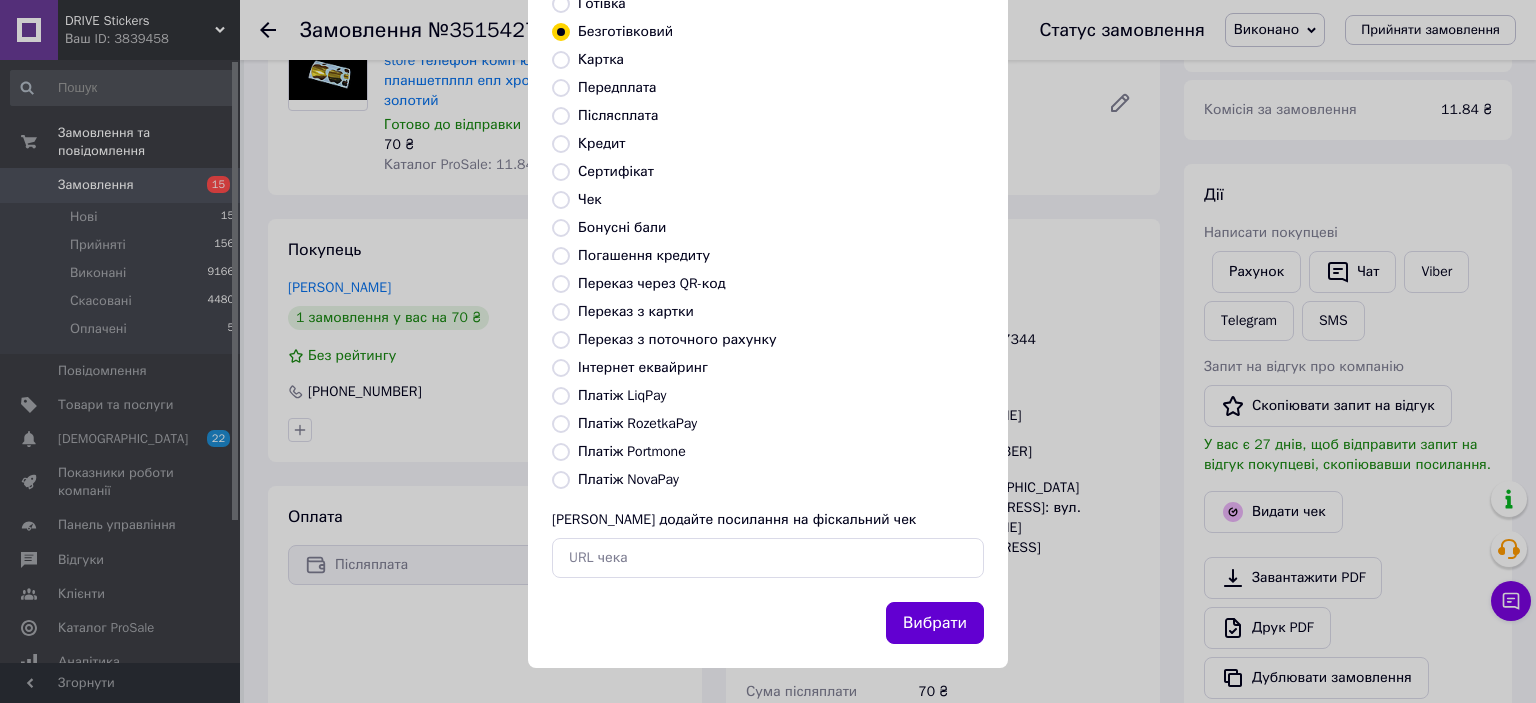click on "Вибрати" at bounding box center [935, 623] 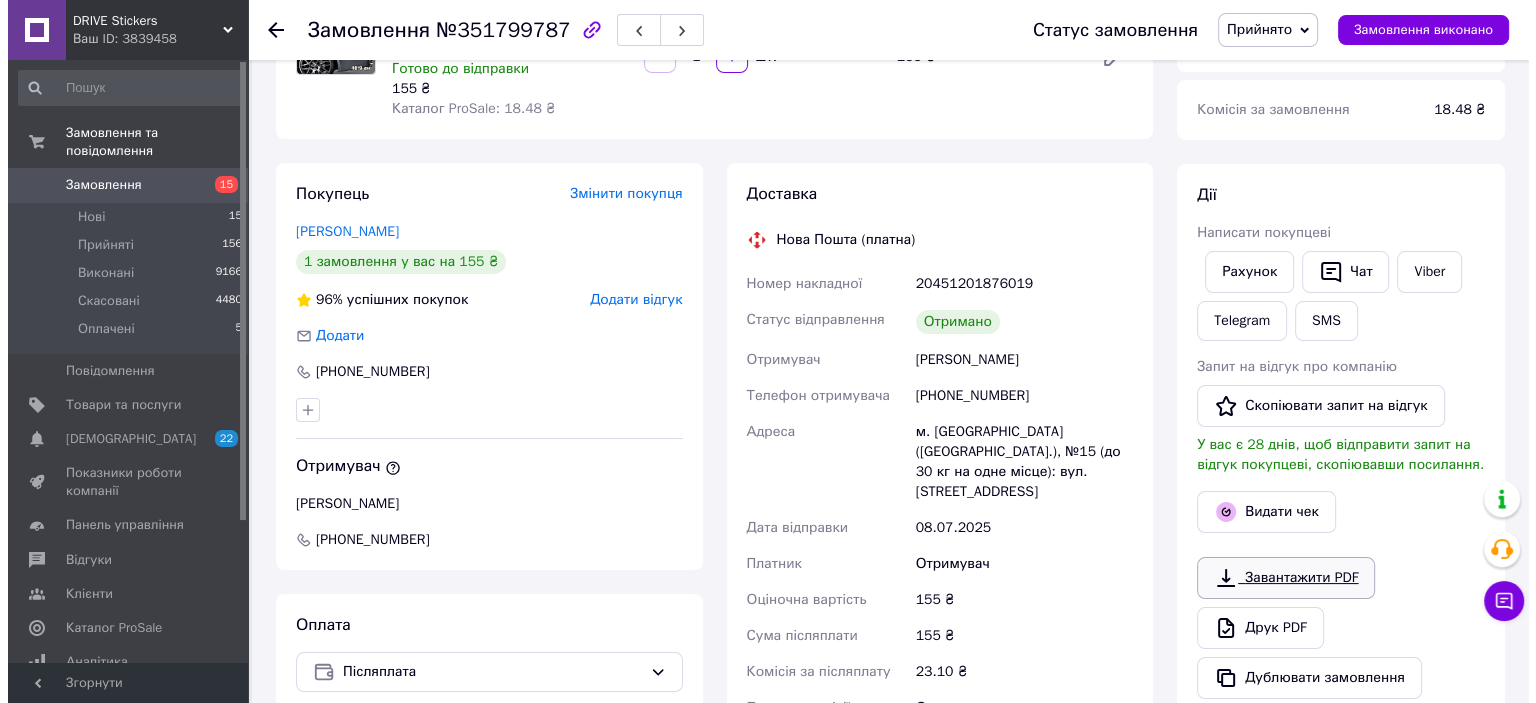 scroll, scrollTop: 300, scrollLeft: 0, axis: vertical 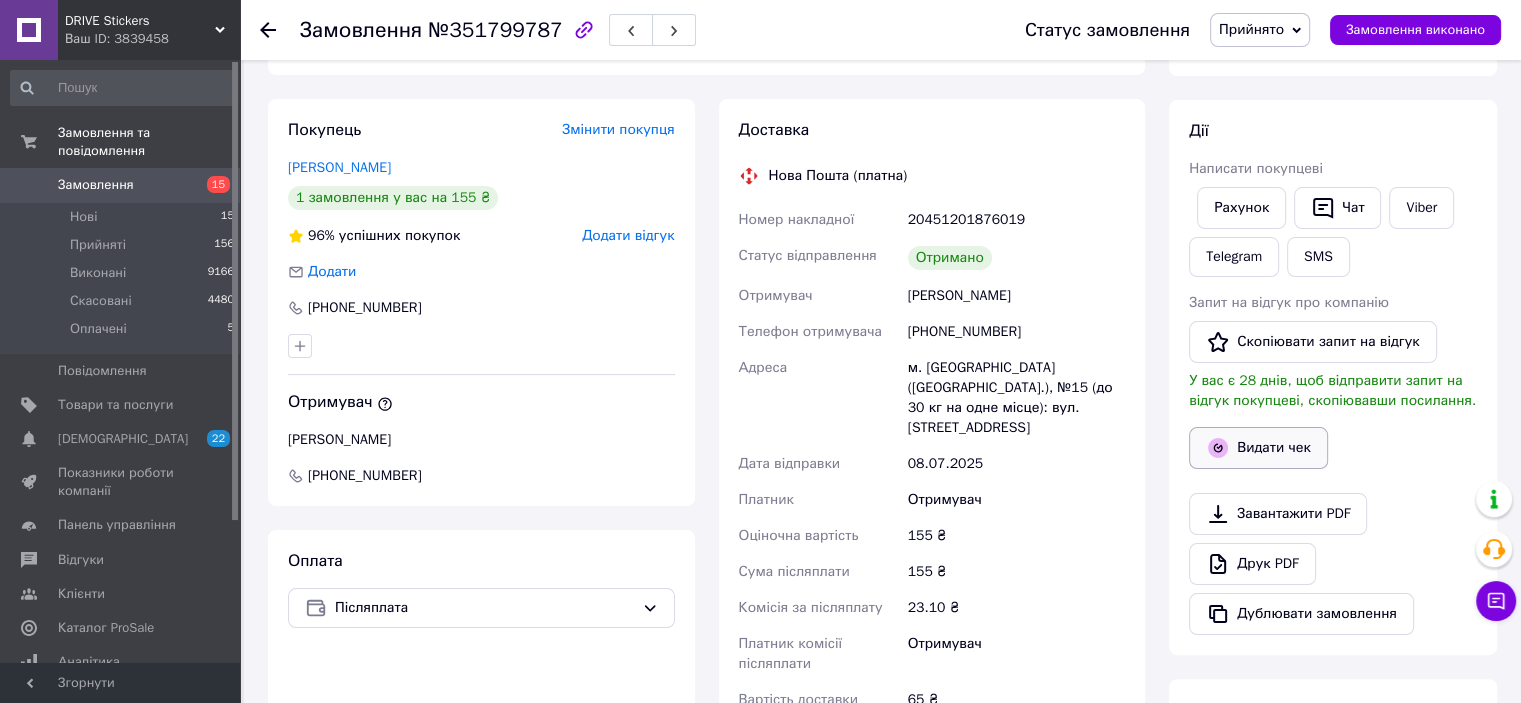 click on "Видати чек" at bounding box center [1258, 448] 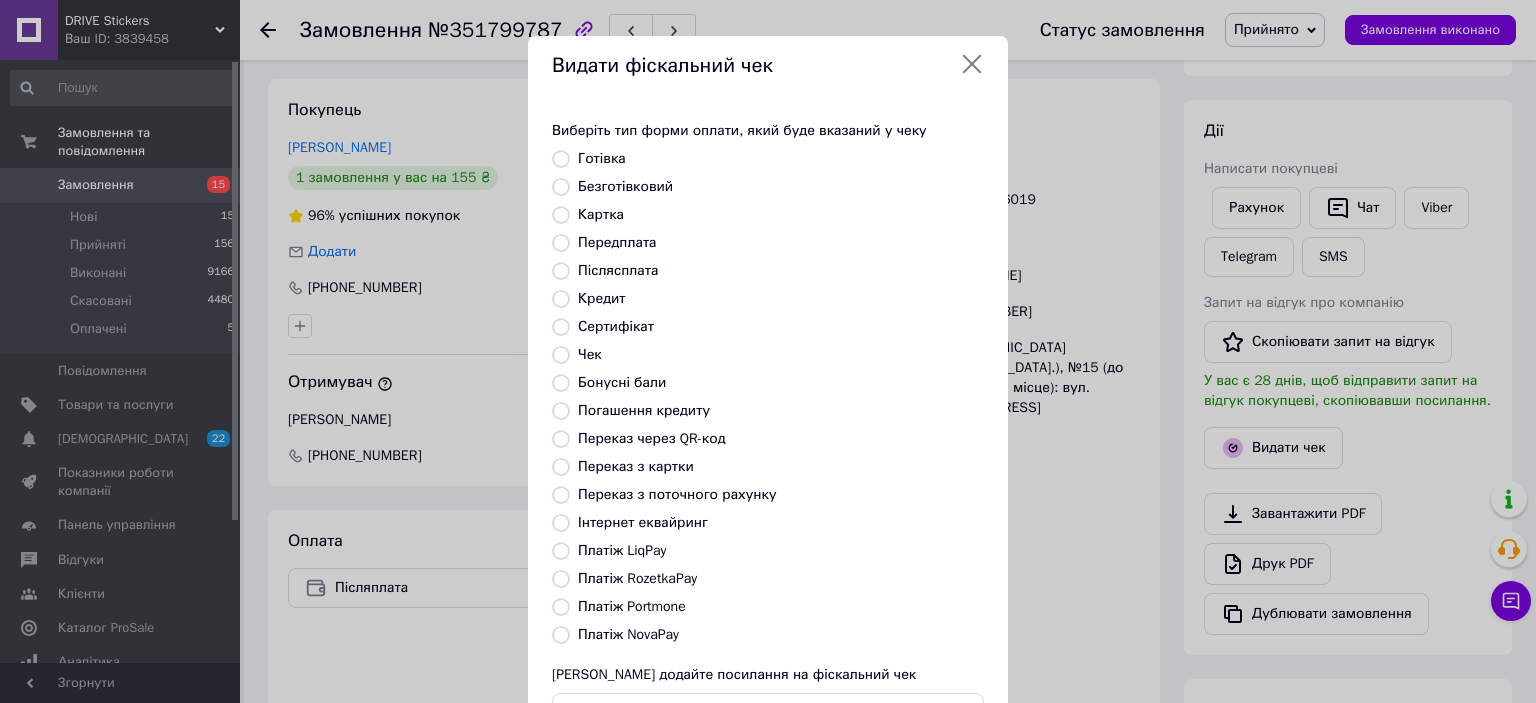 click on "Безготівковий" at bounding box center (625, 186) 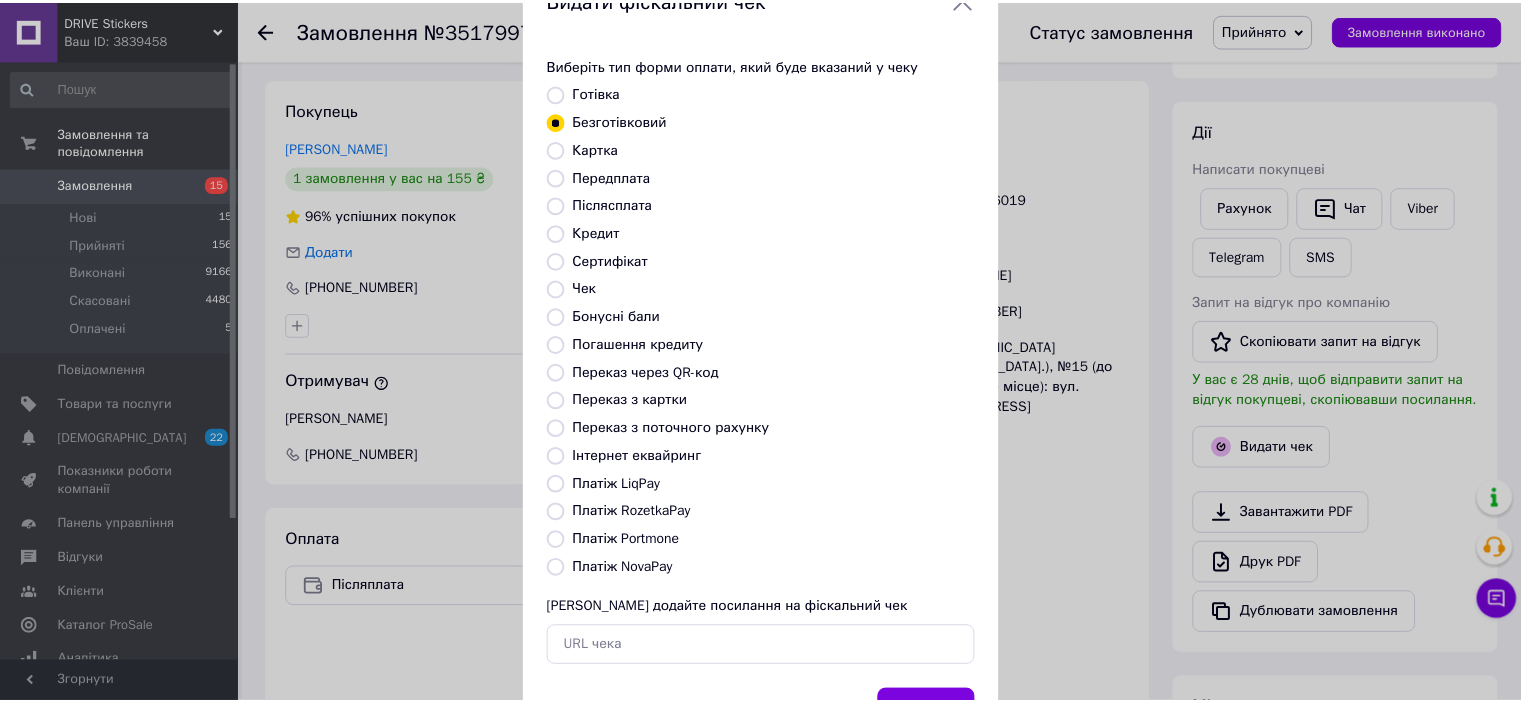 scroll, scrollTop: 155, scrollLeft: 0, axis: vertical 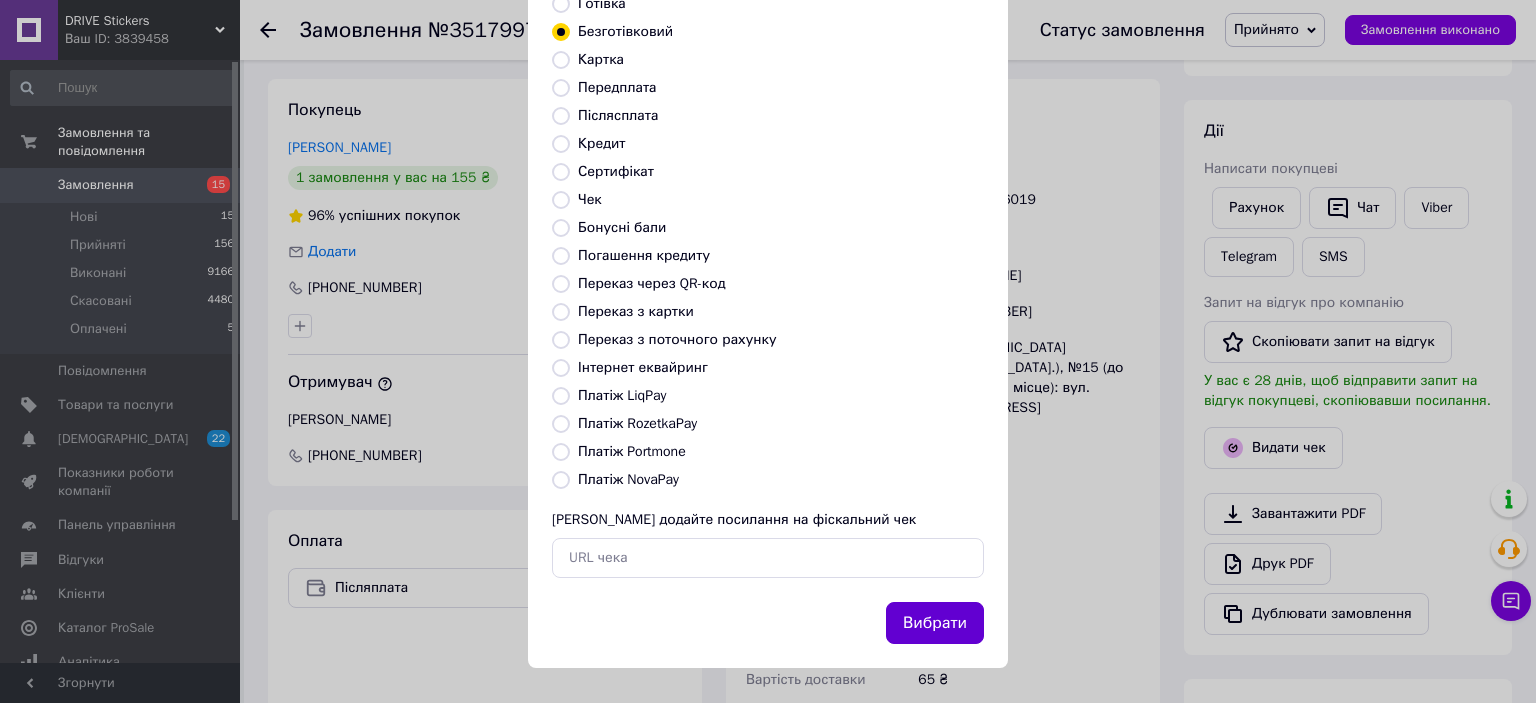 click on "Вибрати" at bounding box center (935, 623) 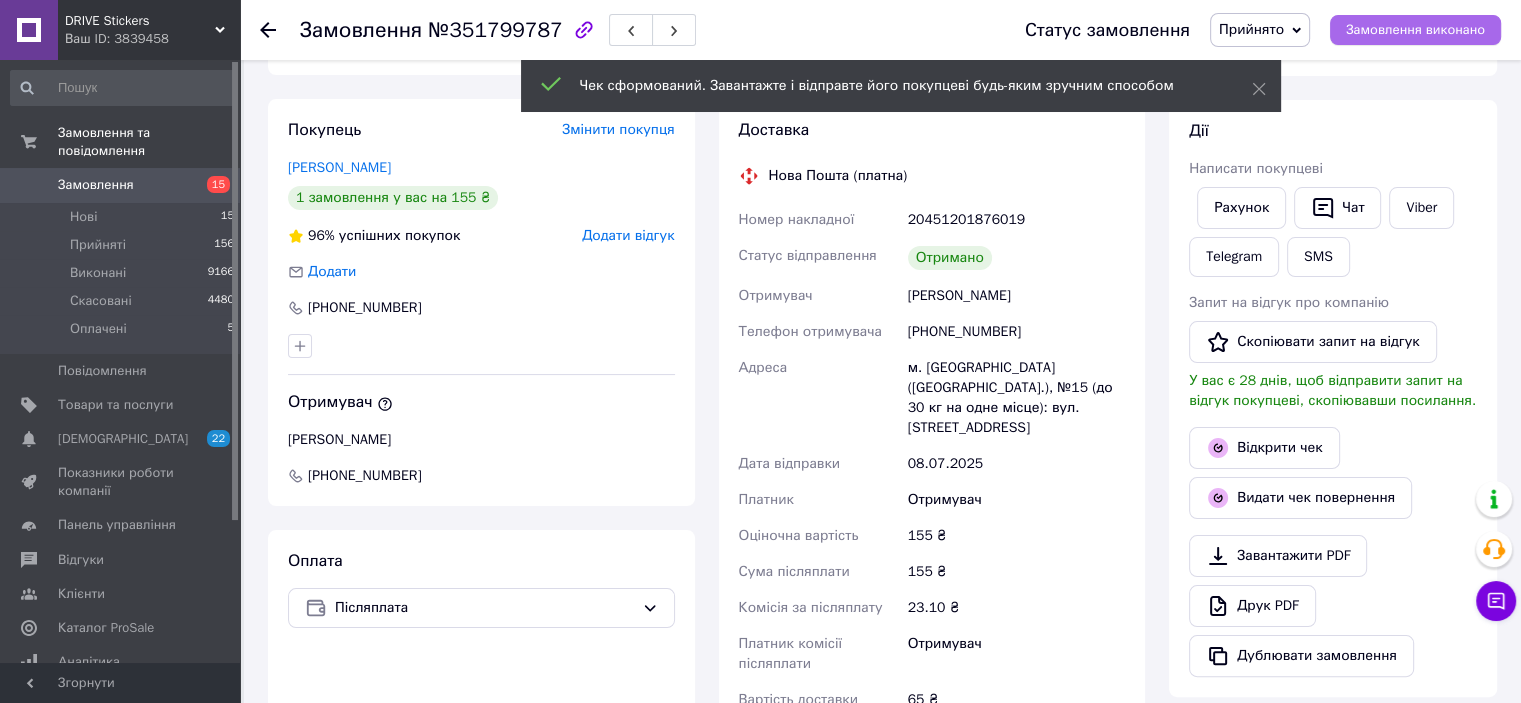 click on "Замовлення виконано" at bounding box center [1415, 30] 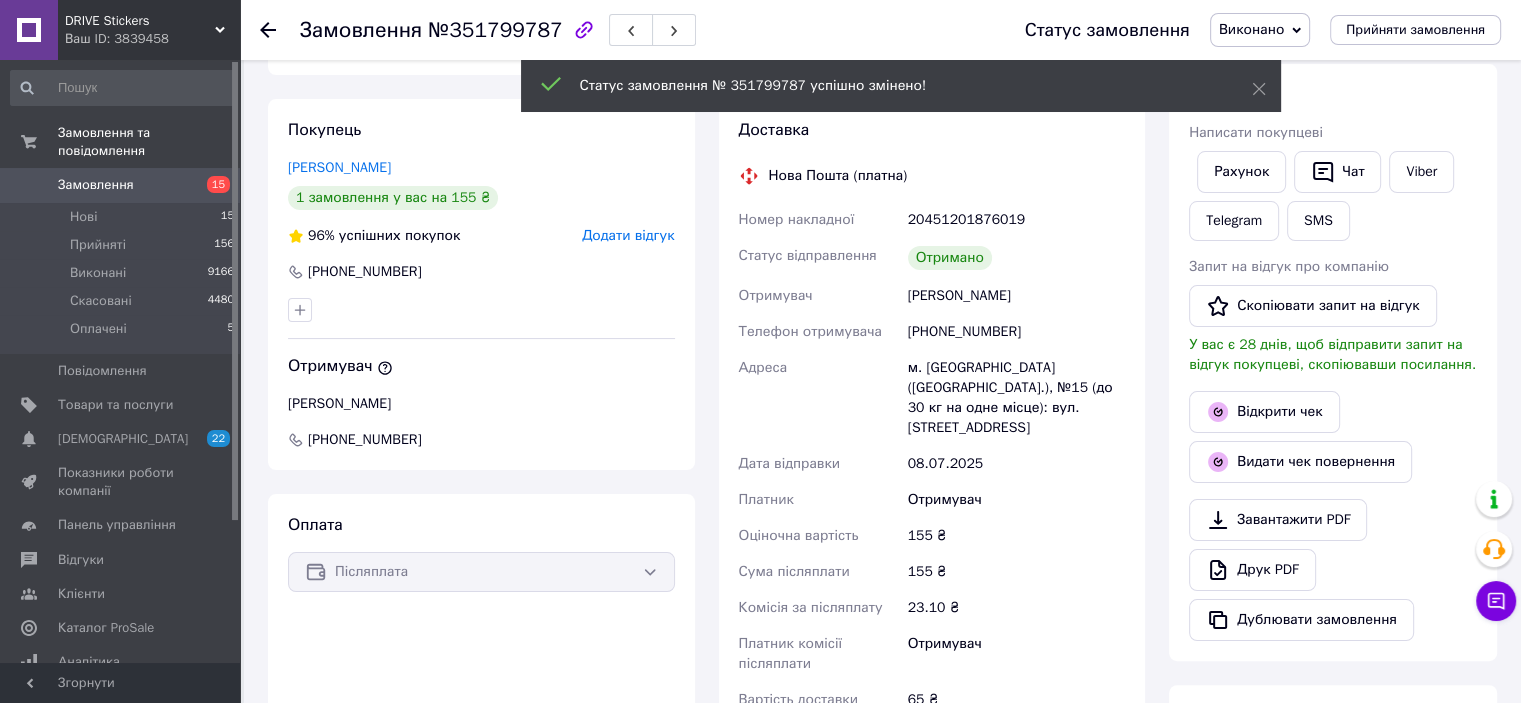 click on "Замовлення" at bounding box center (96, 185) 